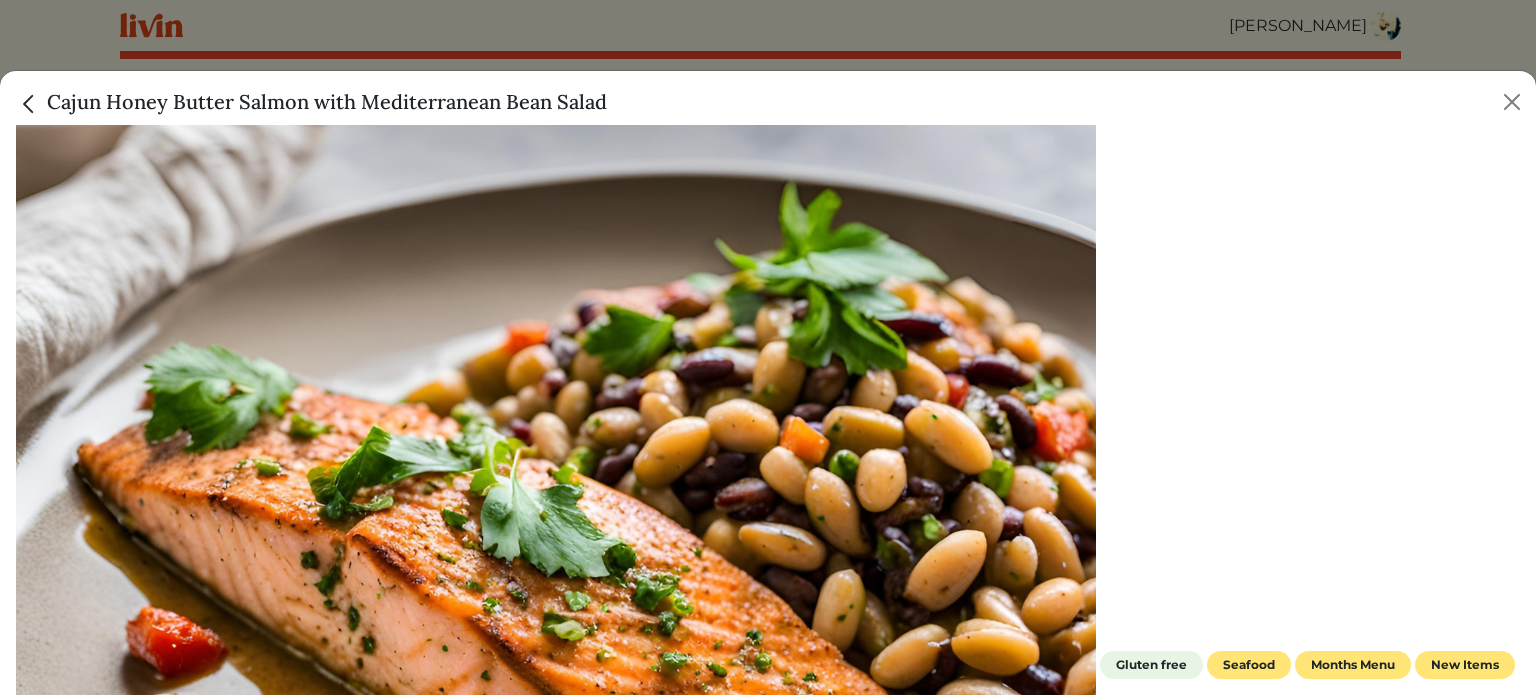 scroll, scrollTop: 1400, scrollLeft: 0, axis: vertical 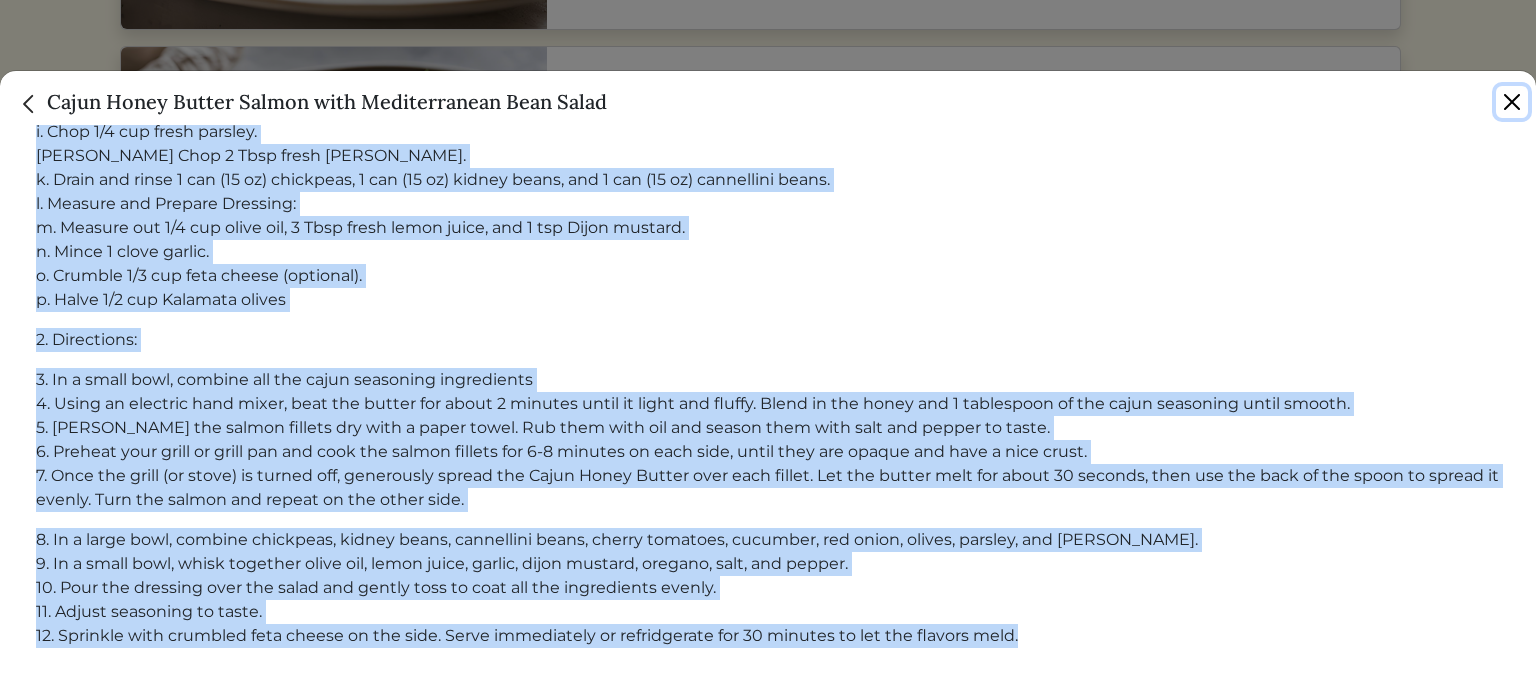 click at bounding box center (1512, 102) 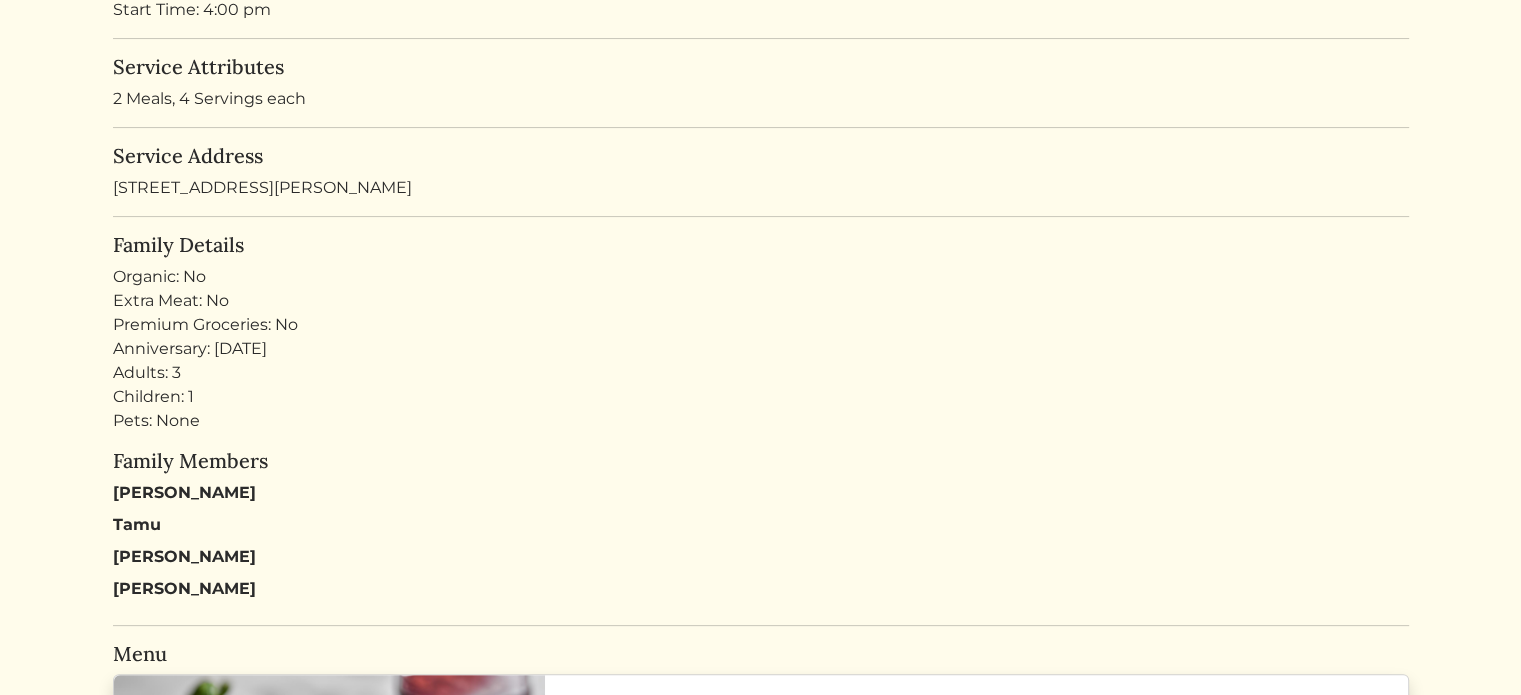 scroll, scrollTop: 0, scrollLeft: 0, axis: both 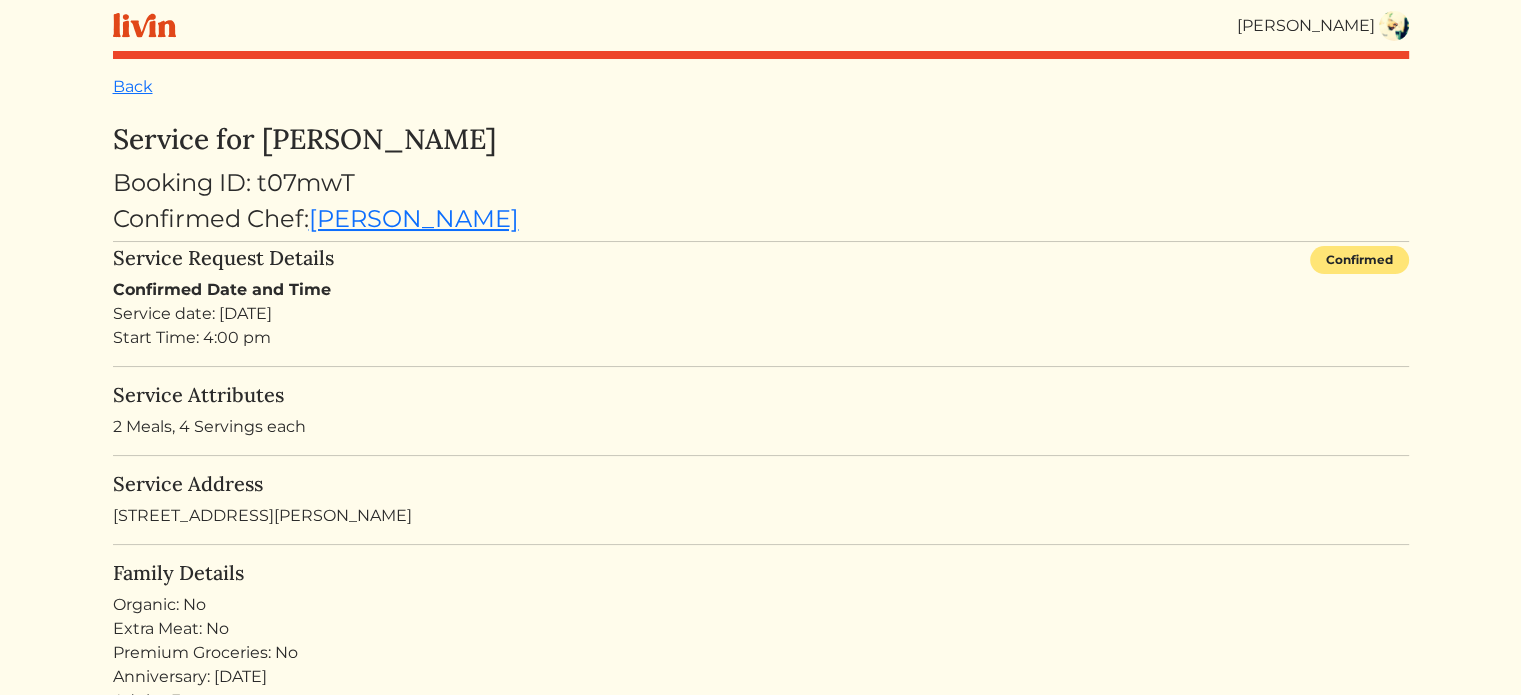 click at bounding box center (1394, 26) 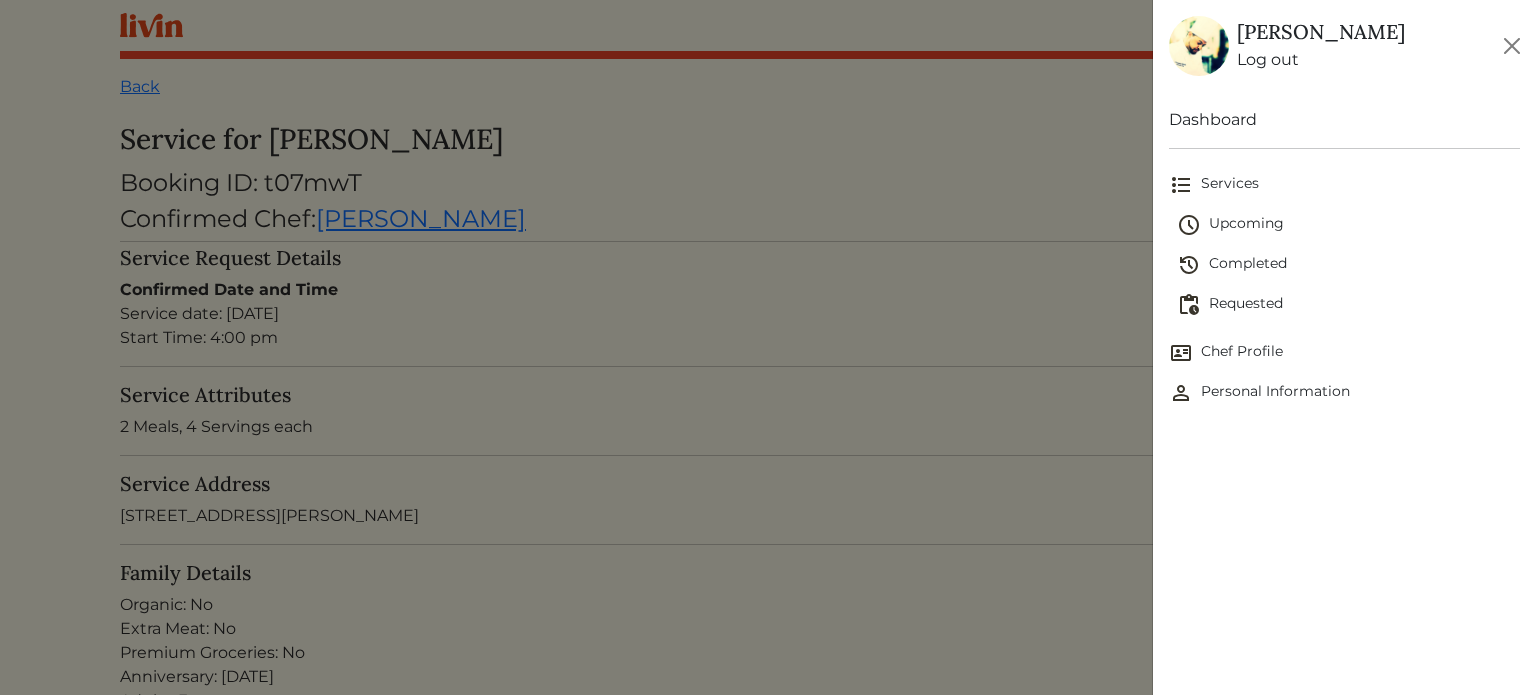 click on "Upcoming" at bounding box center [1348, 225] 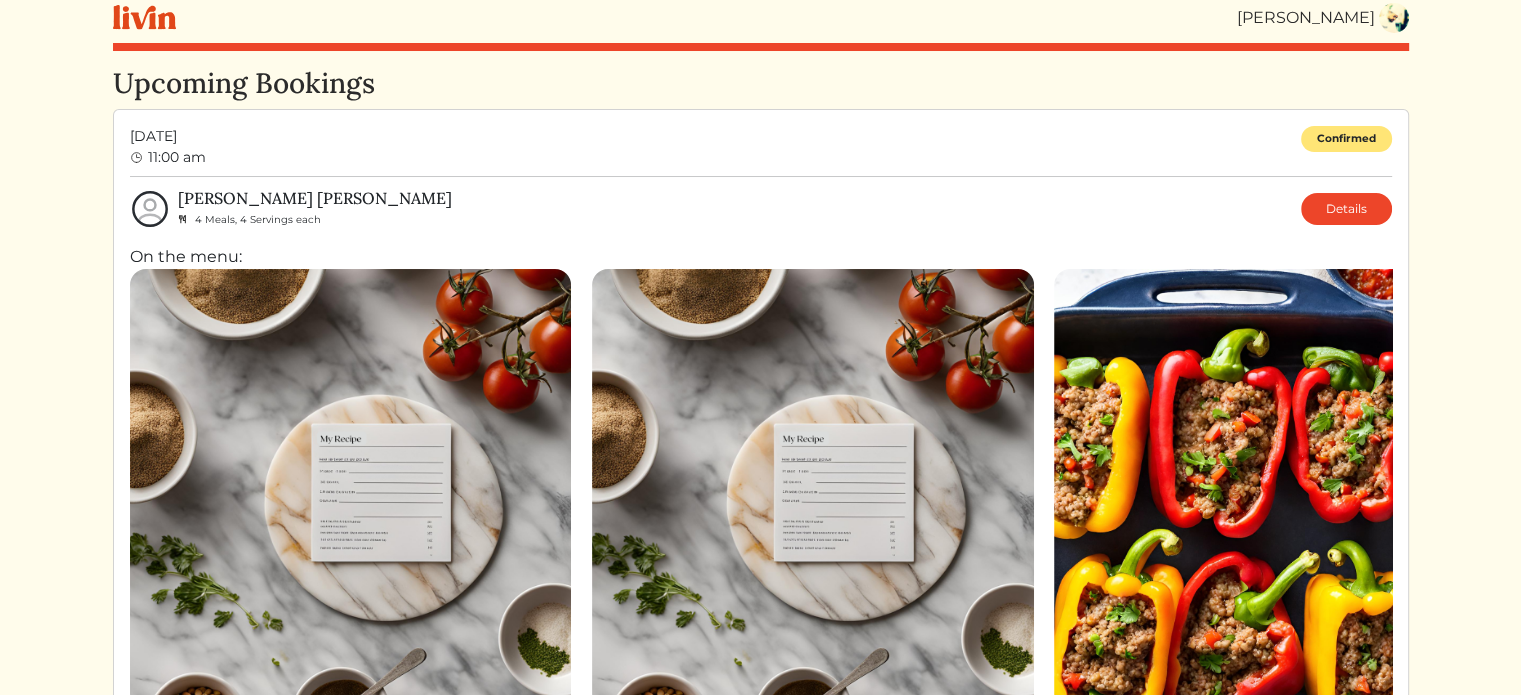 scroll, scrollTop: 4, scrollLeft: 0, axis: vertical 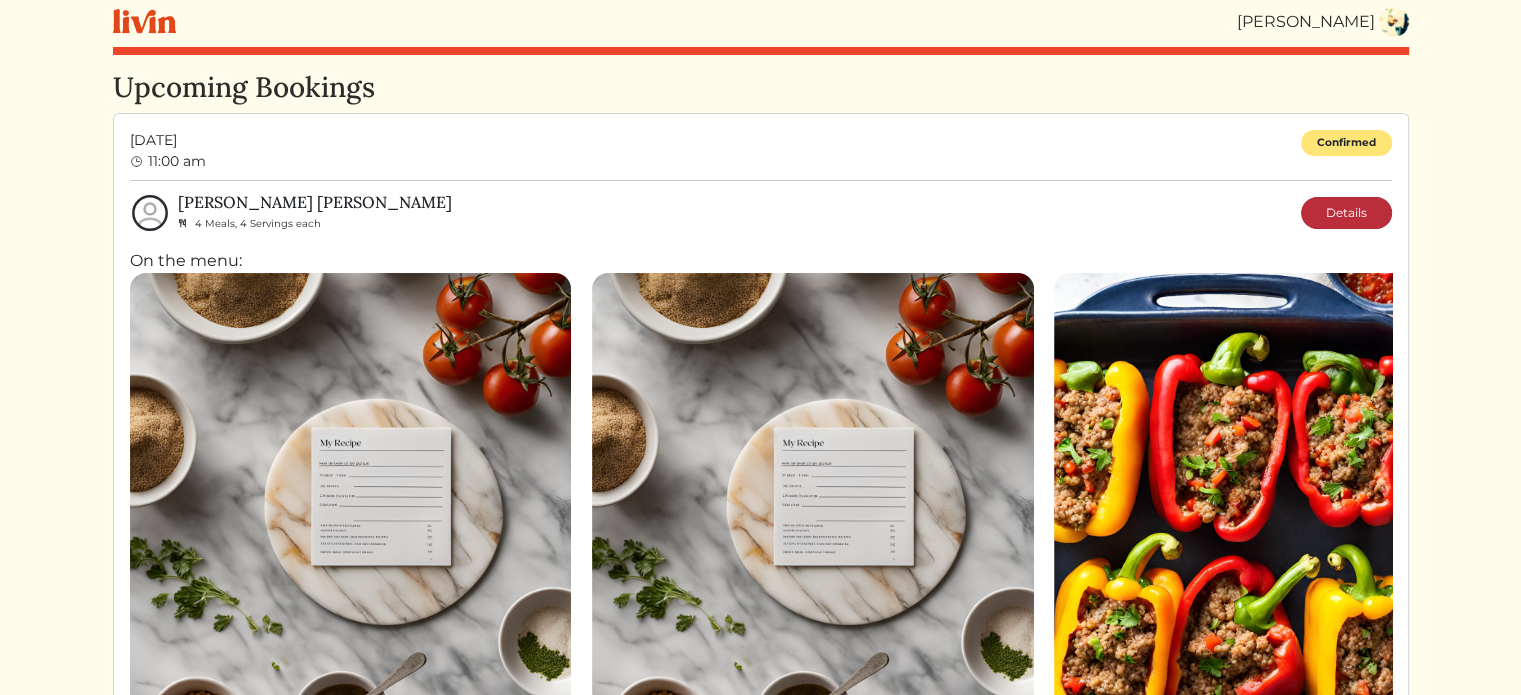 click on "Details" at bounding box center (1346, 213) 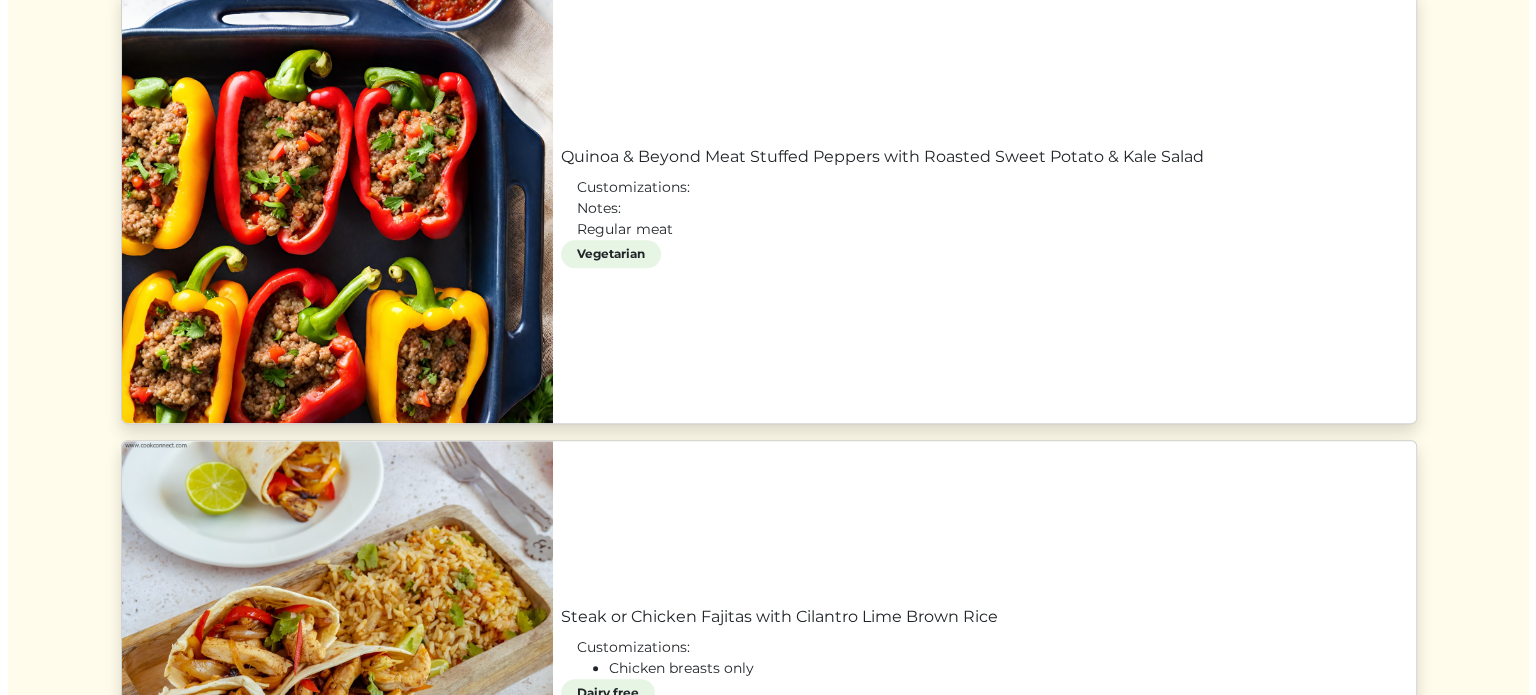 scroll, scrollTop: 2000, scrollLeft: 0, axis: vertical 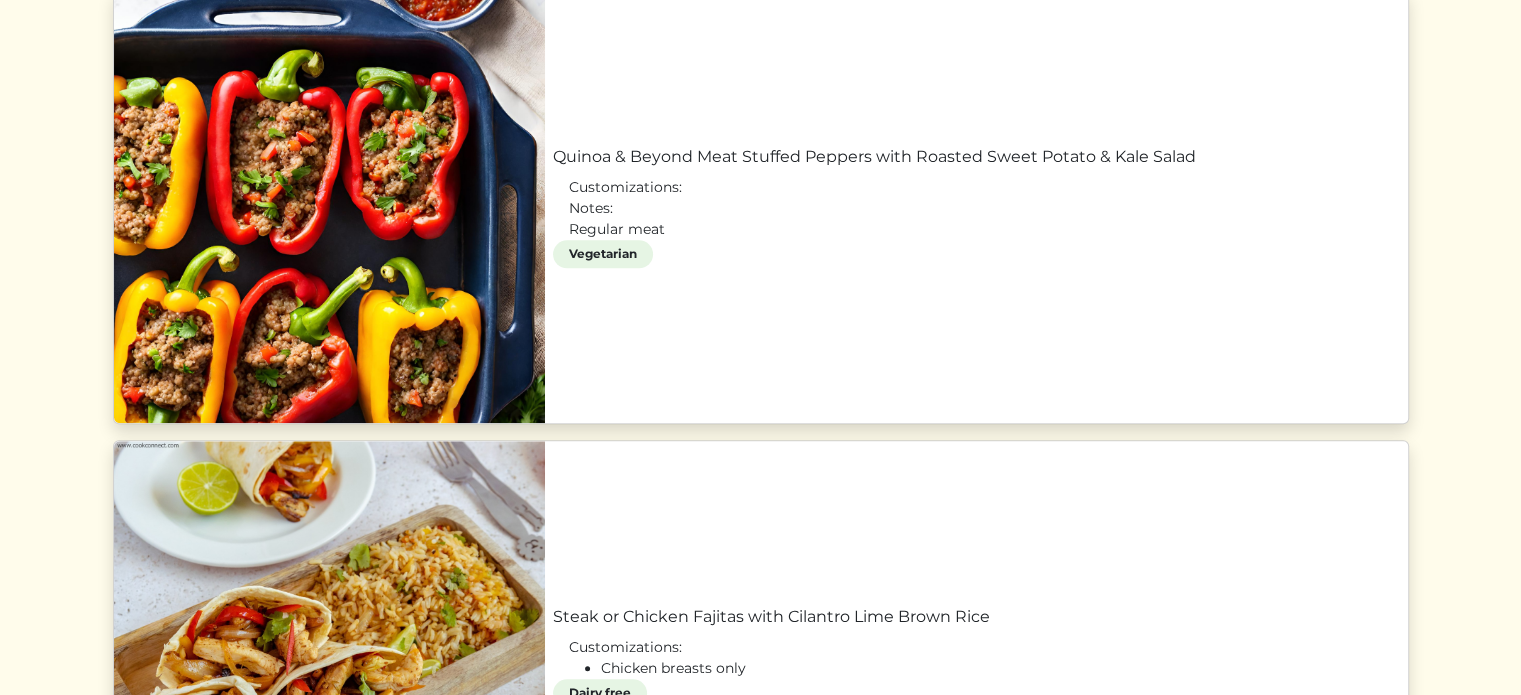 click on "Quinoa & Beyond Meat Stuffed Peppers with Roasted Sweet Potato & Kale Salad" at bounding box center (976, 157) 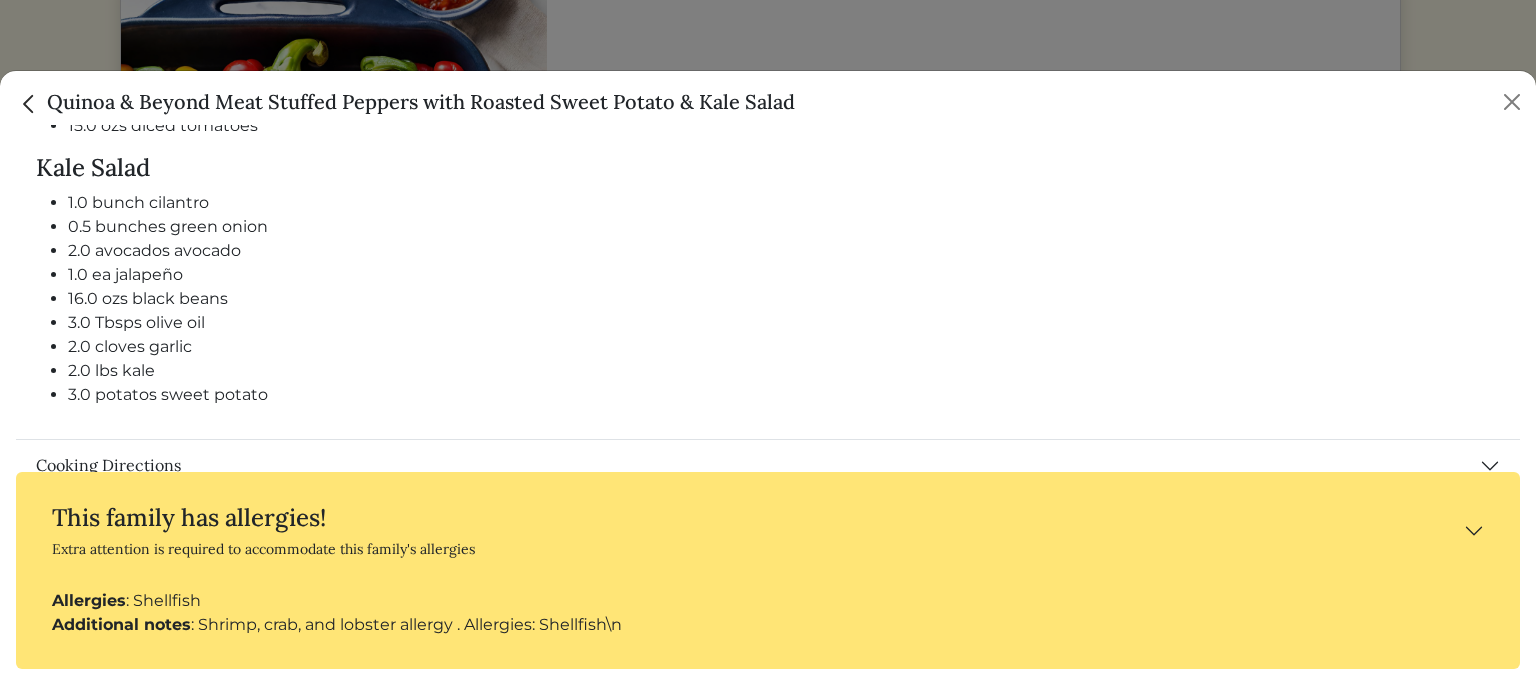 scroll, scrollTop: 1844, scrollLeft: 0, axis: vertical 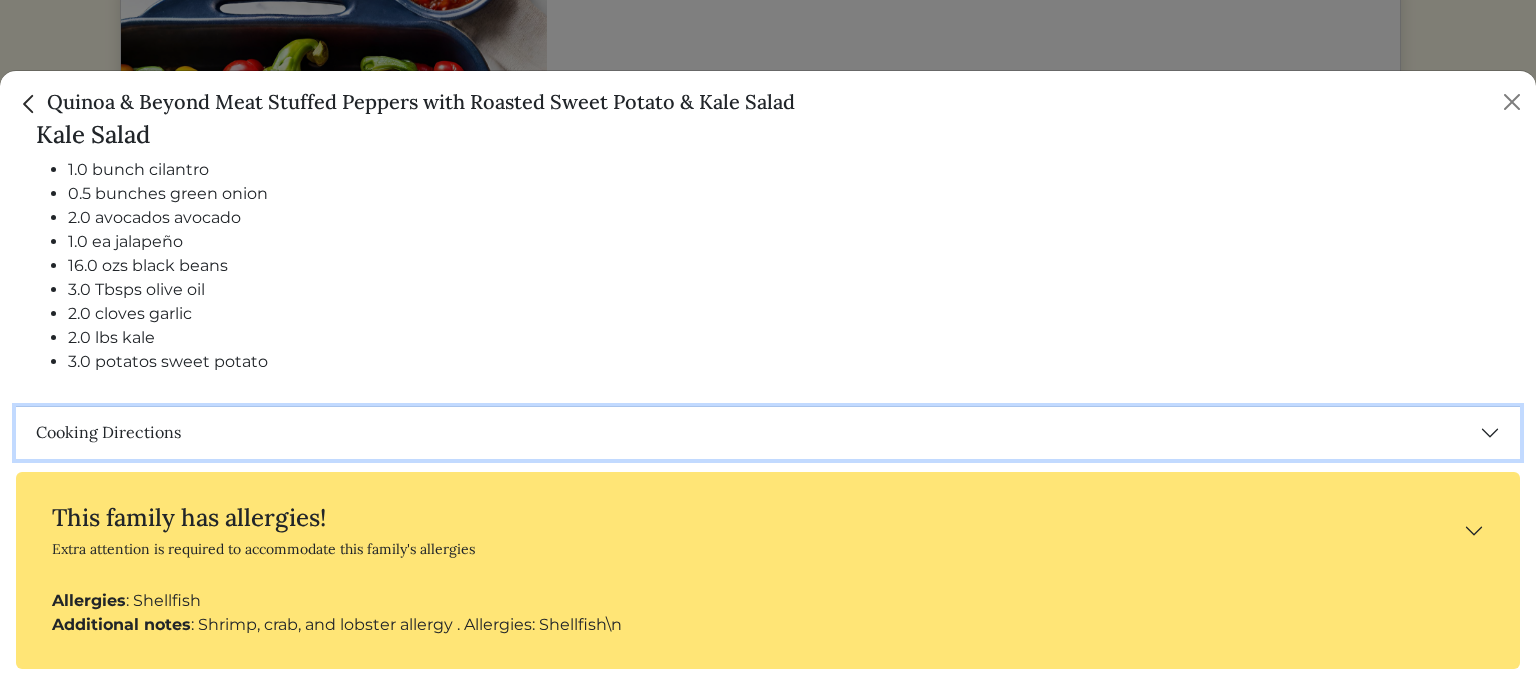 click on "Cooking Directions" at bounding box center [768, 433] 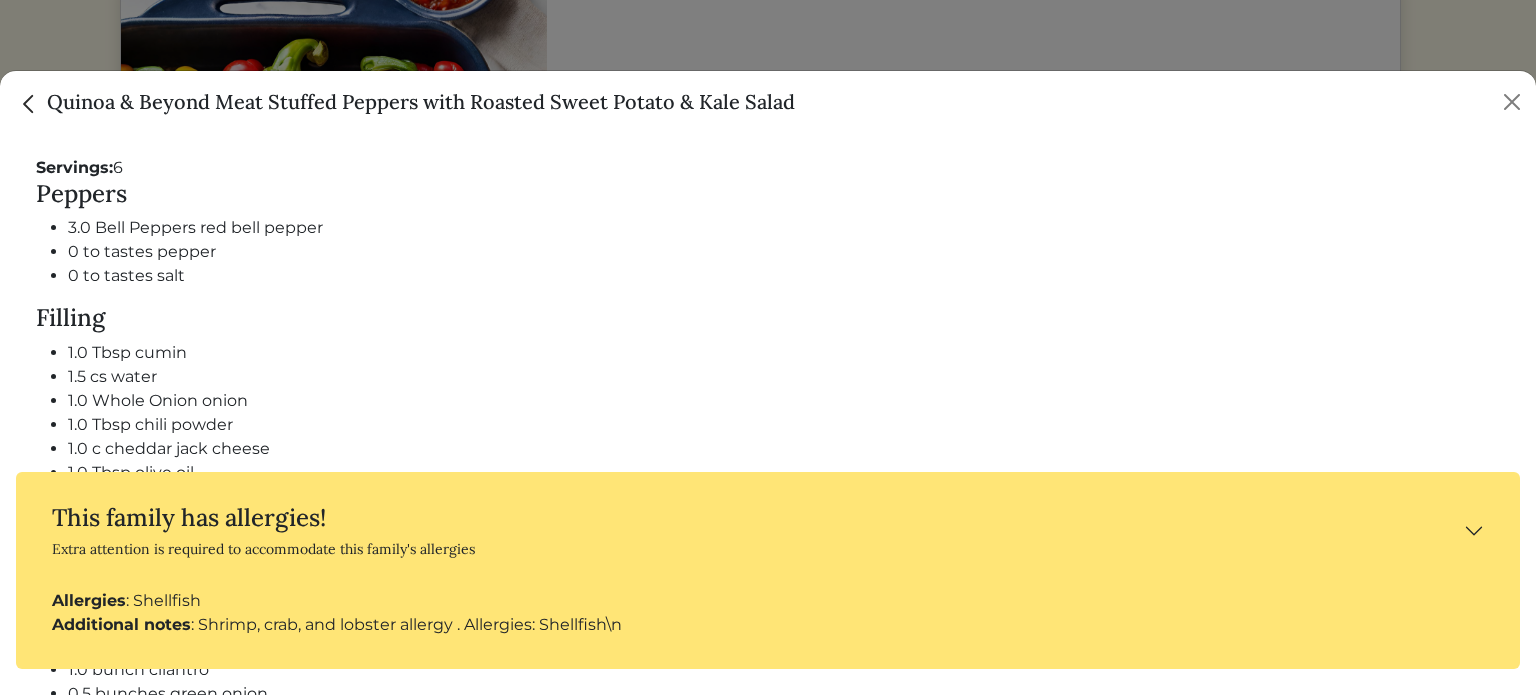 scroll, scrollTop: 1144, scrollLeft: 0, axis: vertical 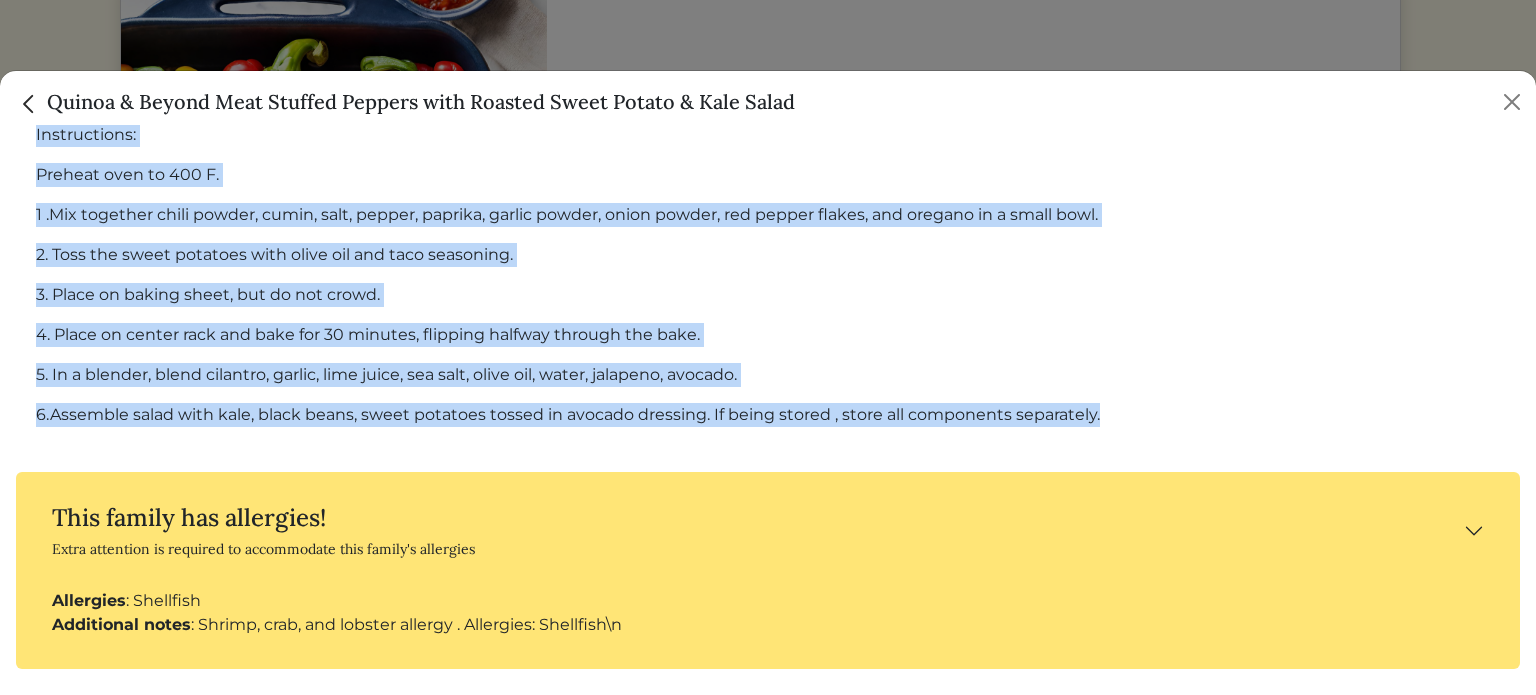 drag, startPoint x: 31, startPoint y: 365, endPoint x: 1205, endPoint y: 419, distance: 1175.2412 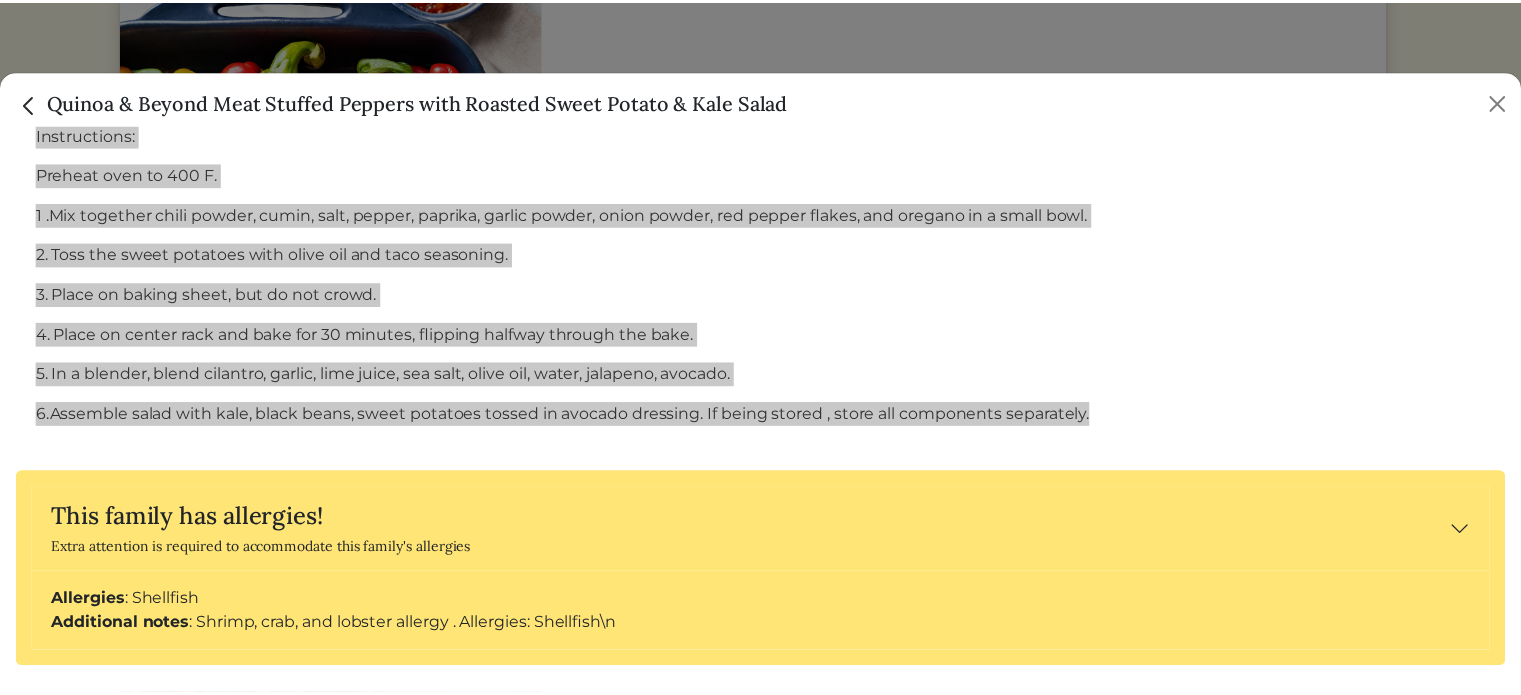 scroll, scrollTop: 3004, scrollLeft: 0, axis: vertical 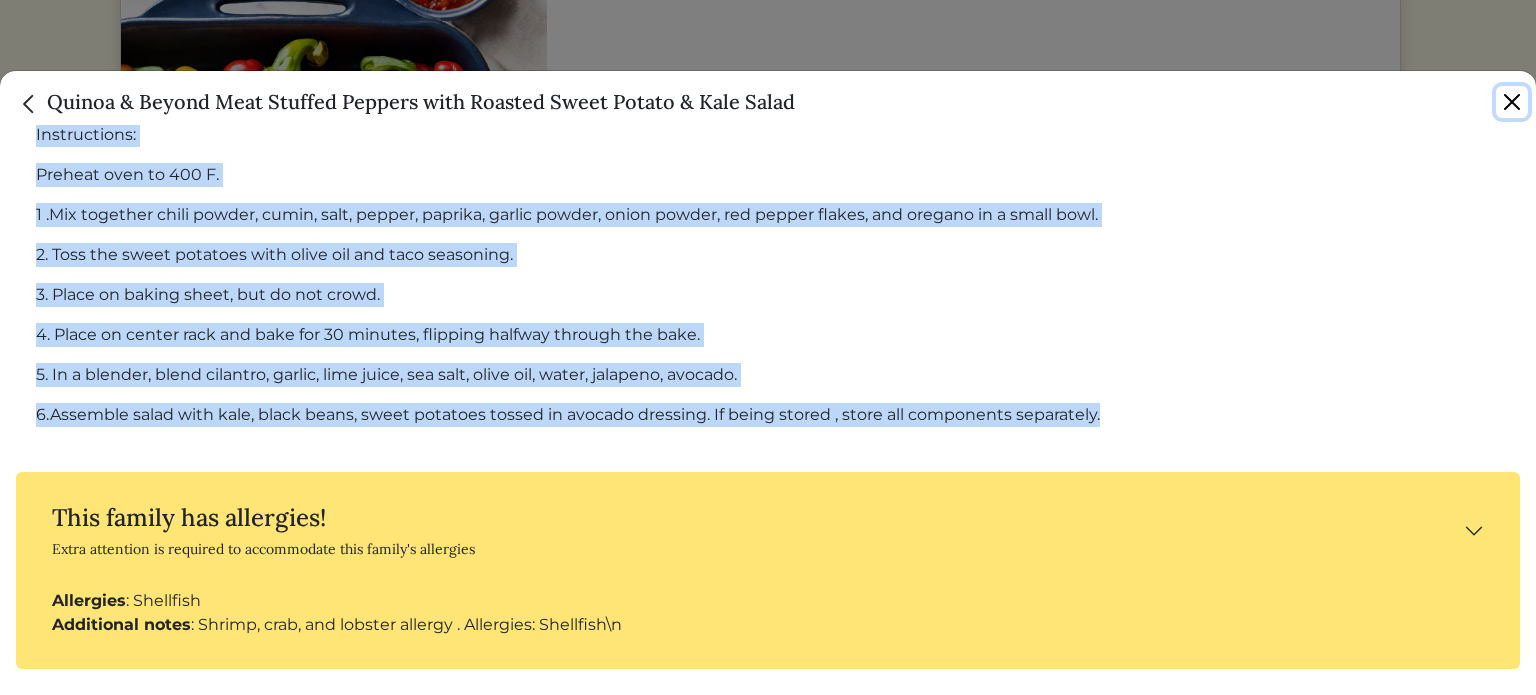 click at bounding box center (1512, 102) 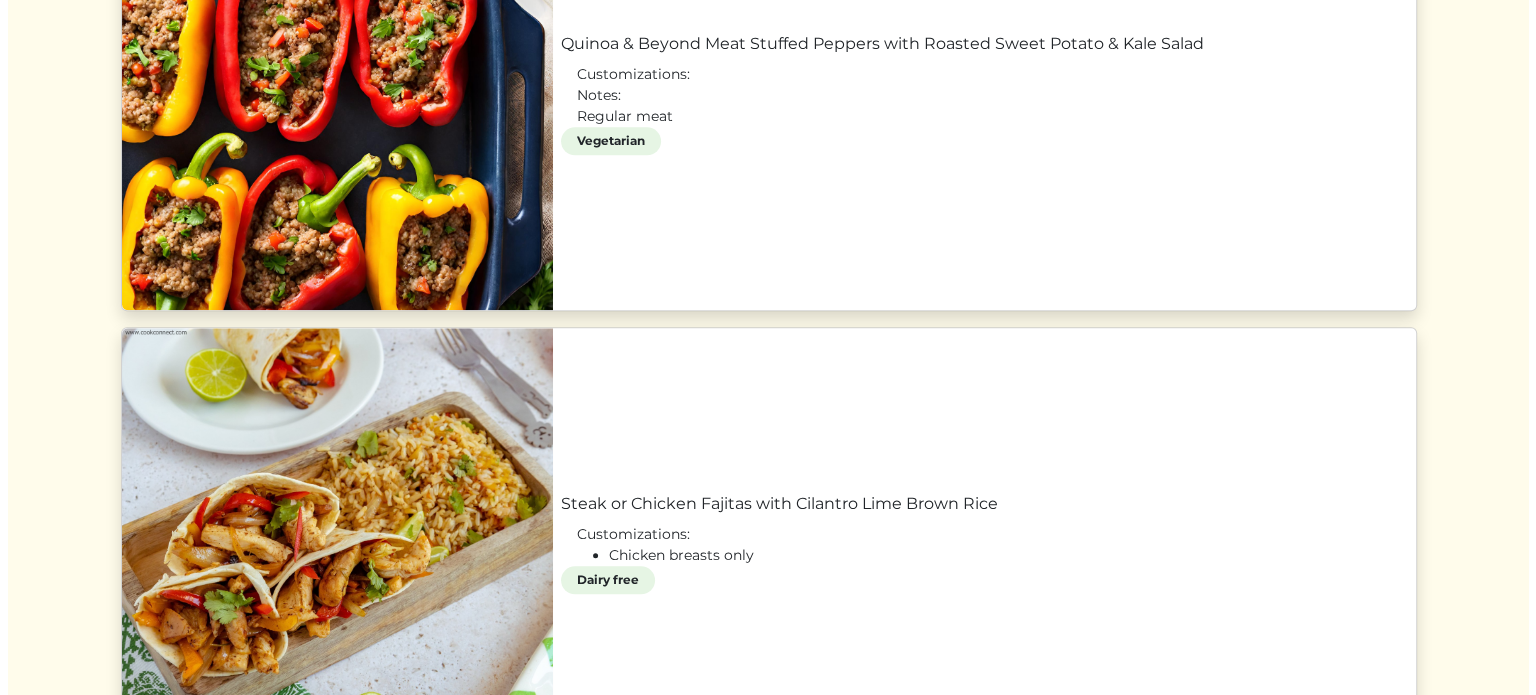 scroll, scrollTop: 2300, scrollLeft: 0, axis: vertical 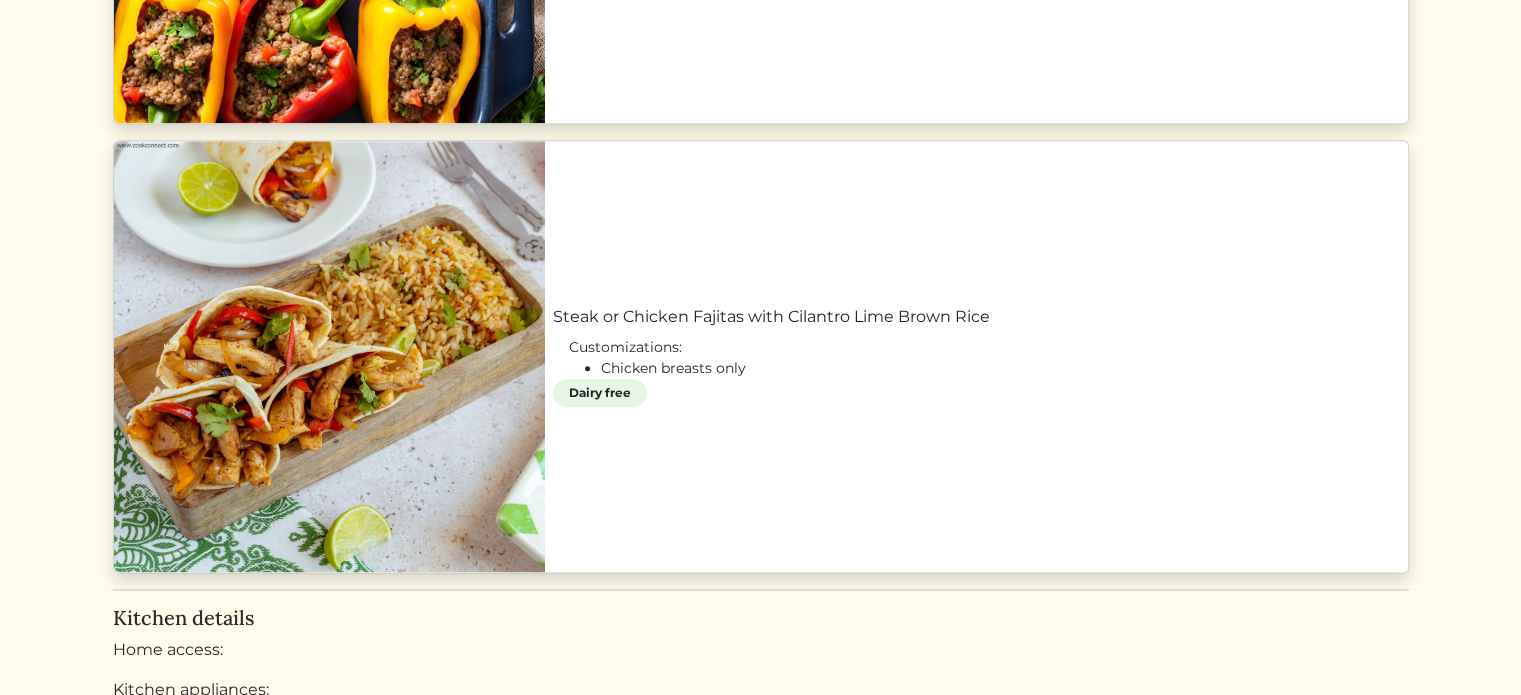 click on "Steak or Chicken Fajitas with Cilantro Lime Brown Rice" at bounding box center [976, 317] 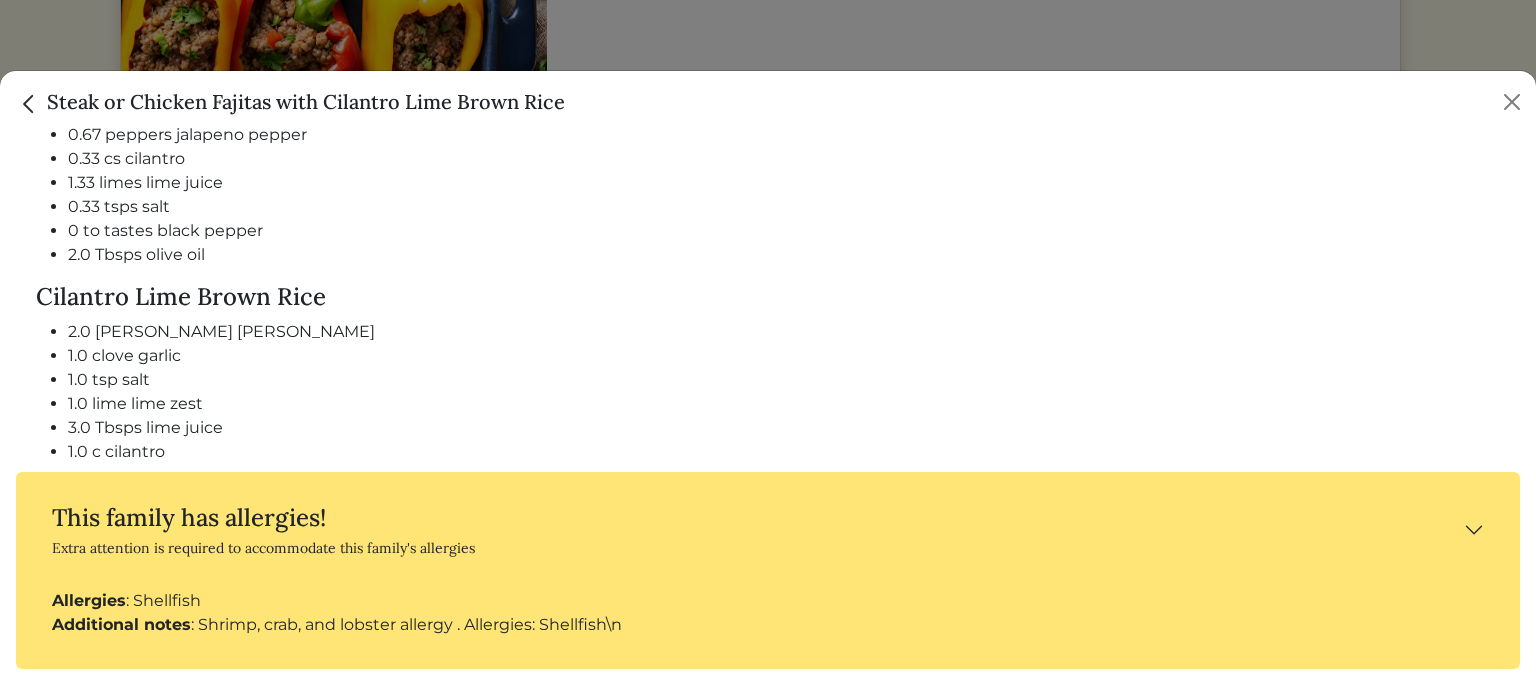 scroll, scrollTop: 2202, scrollLeft: 0, axis: vertical 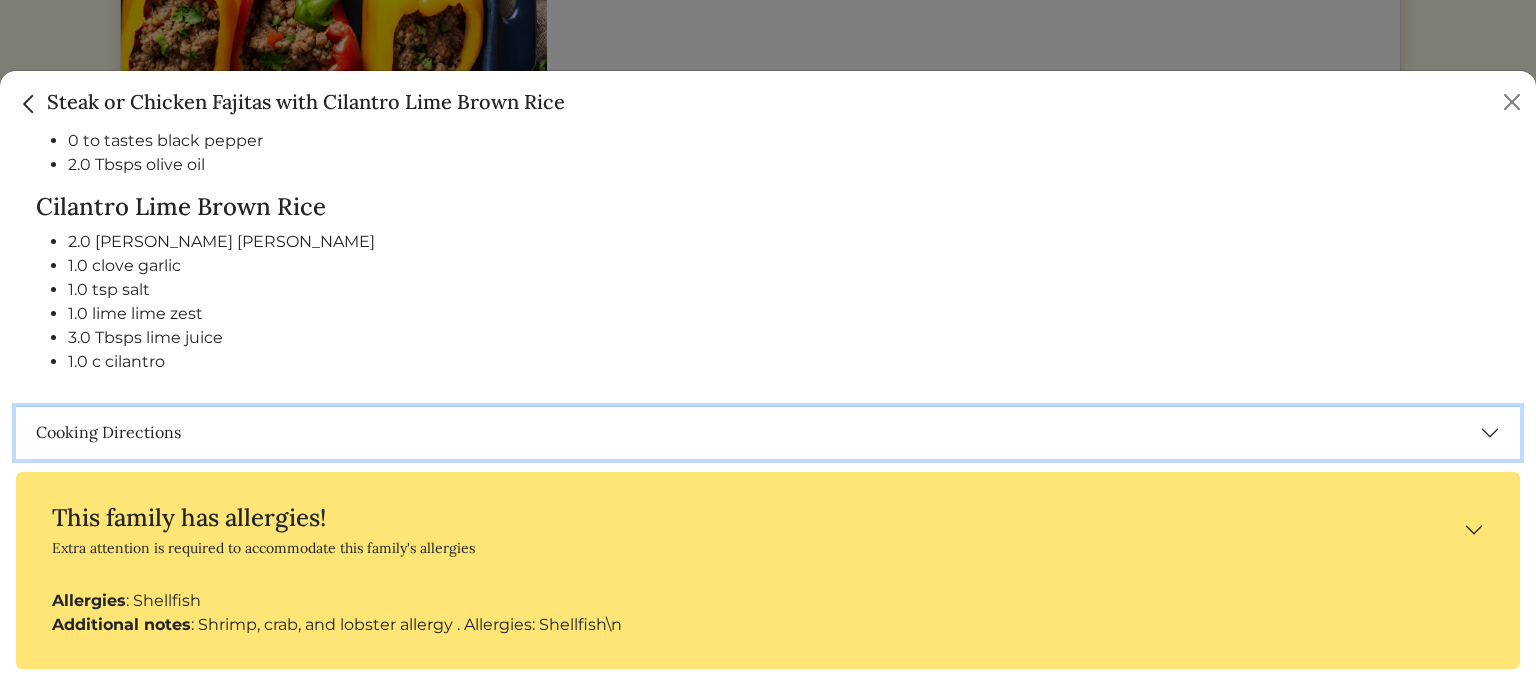 click on "Cooking Directions" at bounding box center (768, 433) 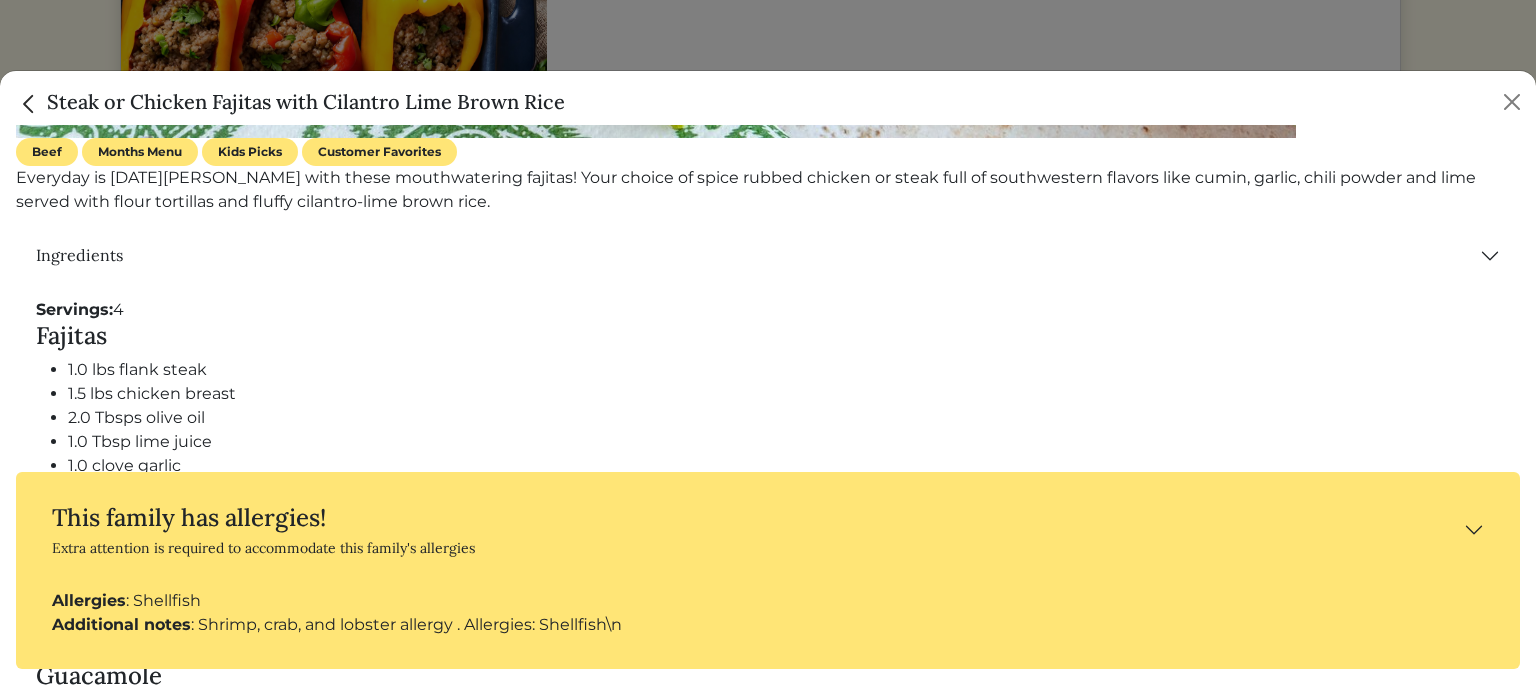 scroll, scrollTop: 1218, scrollLeft: 0, axis: vertical 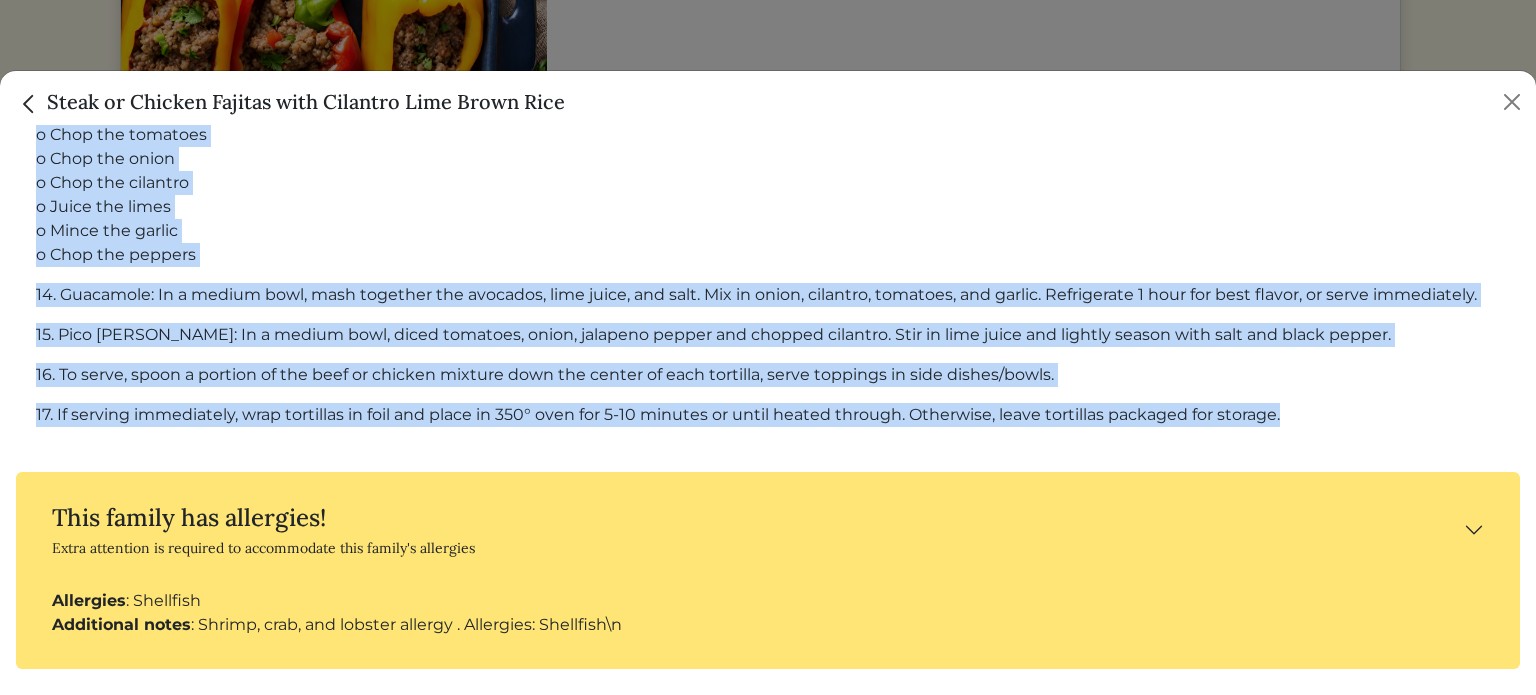 drag, startPoint x: 31, startPoint y: 360, endPoint x: 895, endPoint y: 399, distance: 864.87976 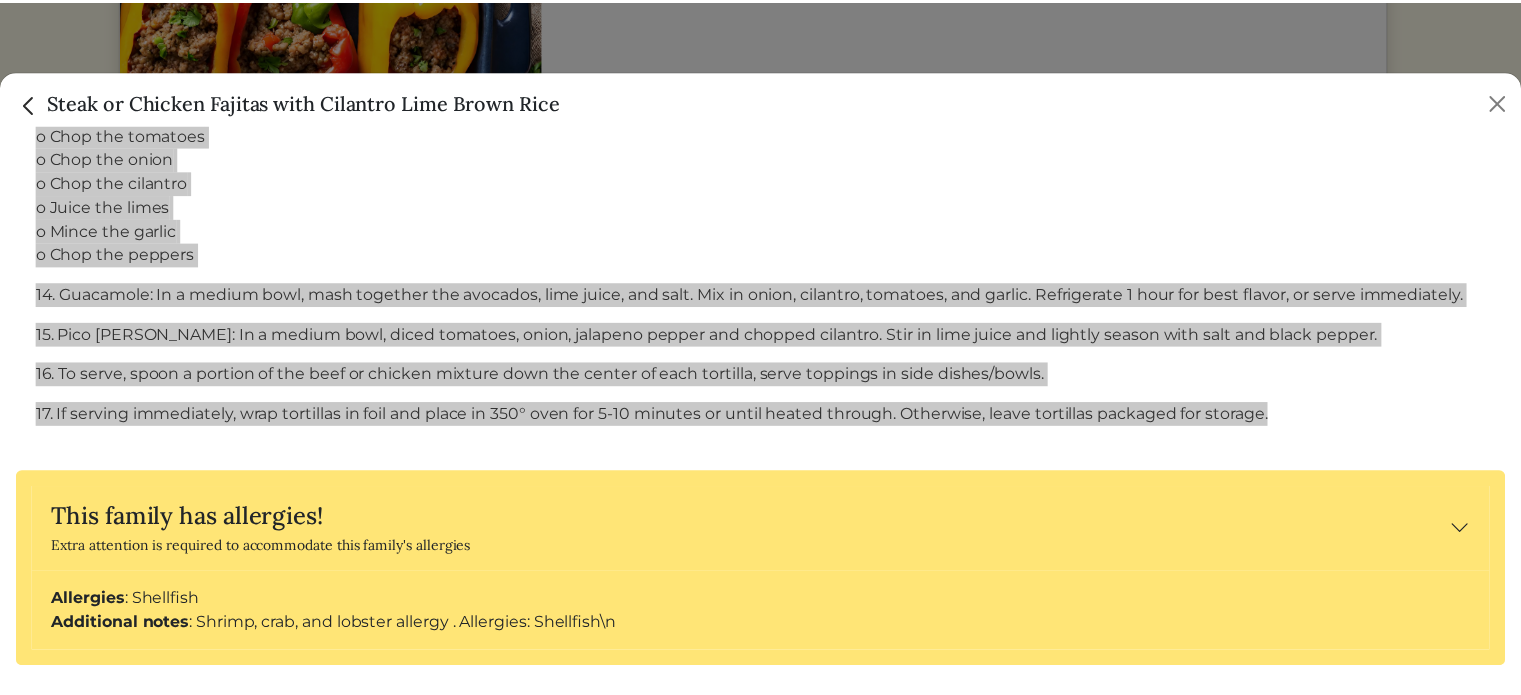 scroll, scrollTop: 3218, scrollLeft: 0, axis: vertical 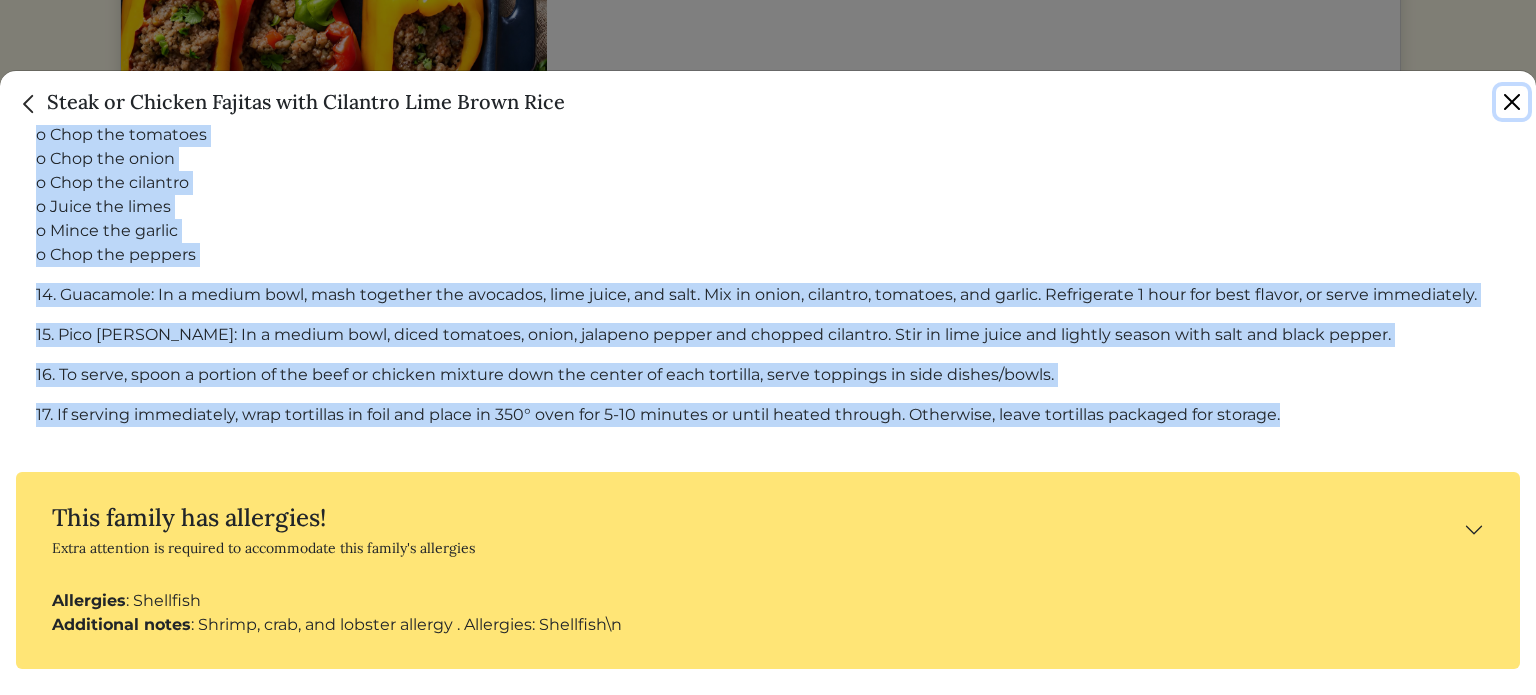 click at bounding box center [1512, 102] 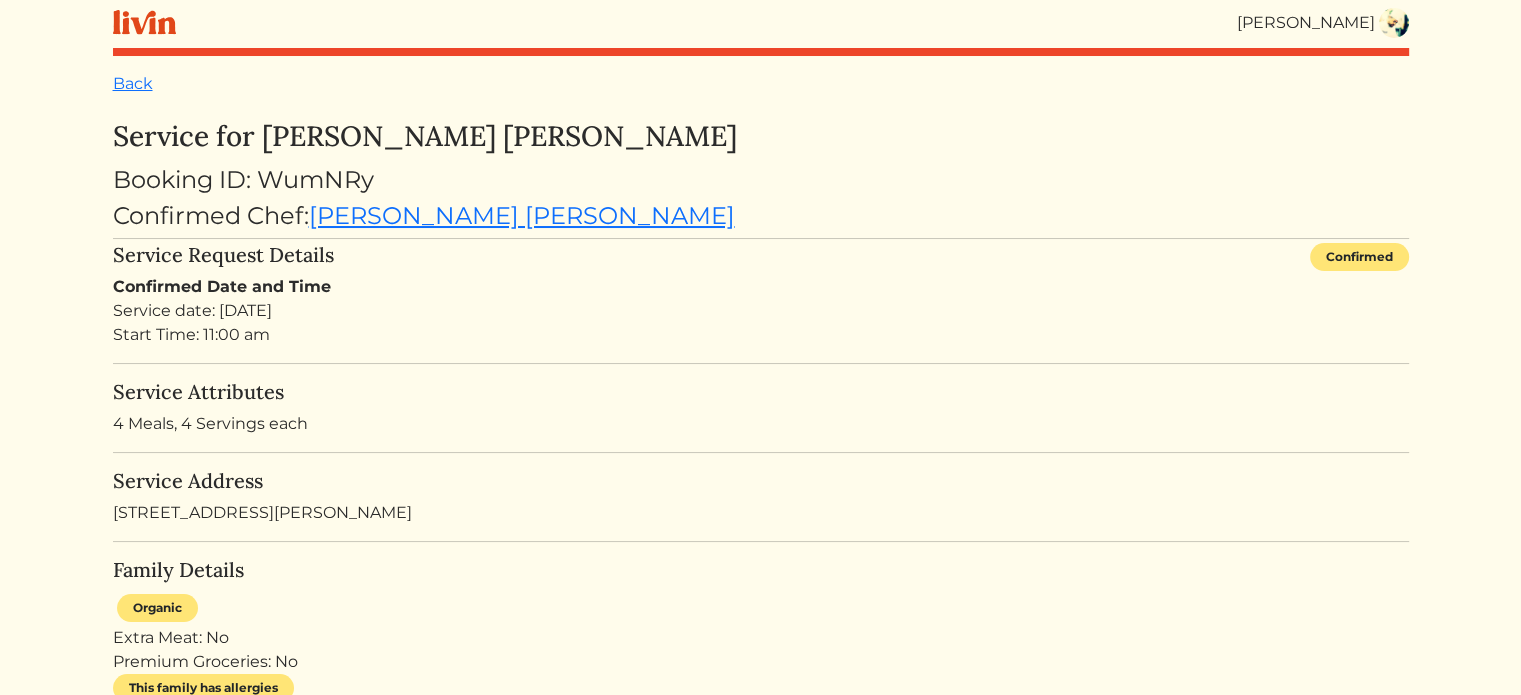 scroll, scrollTop: 0, scrollLeft: 0, axis: both 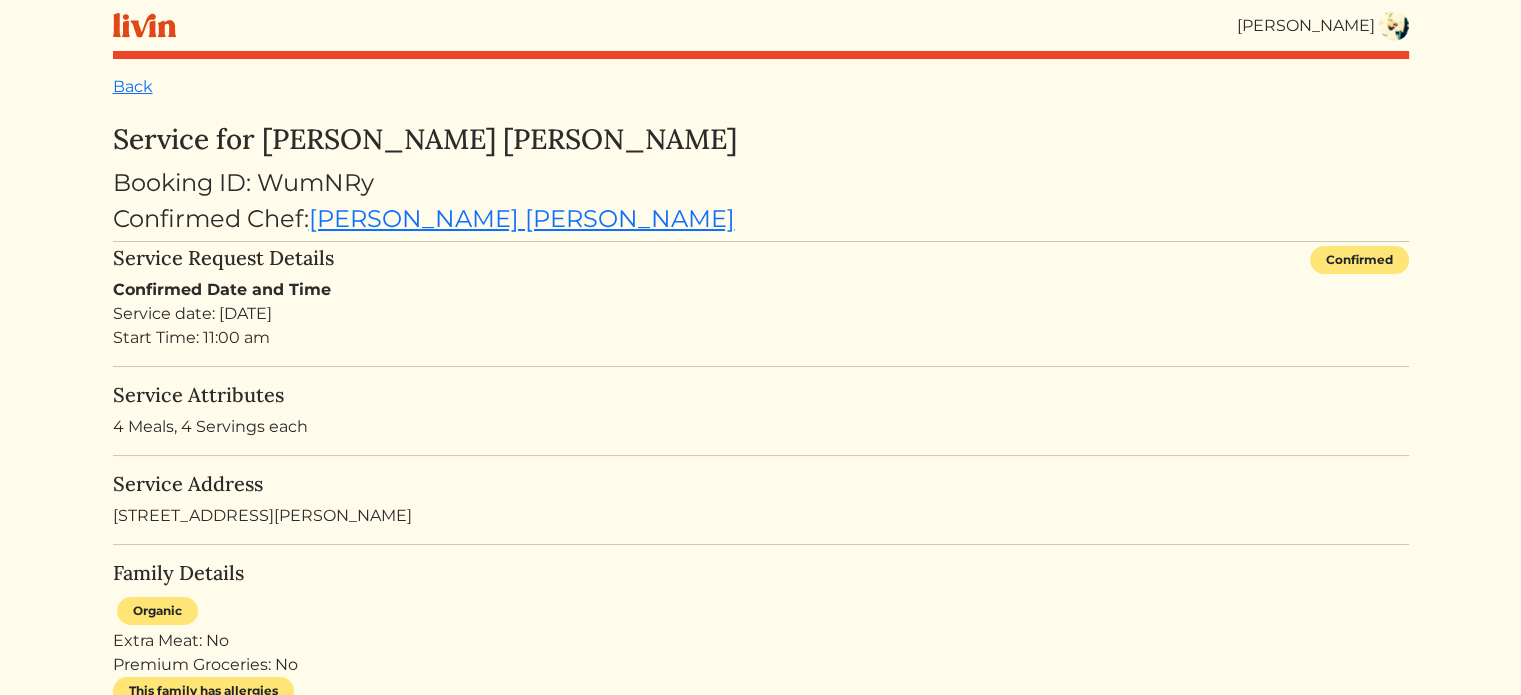 click at bounding box center [1394, 26] 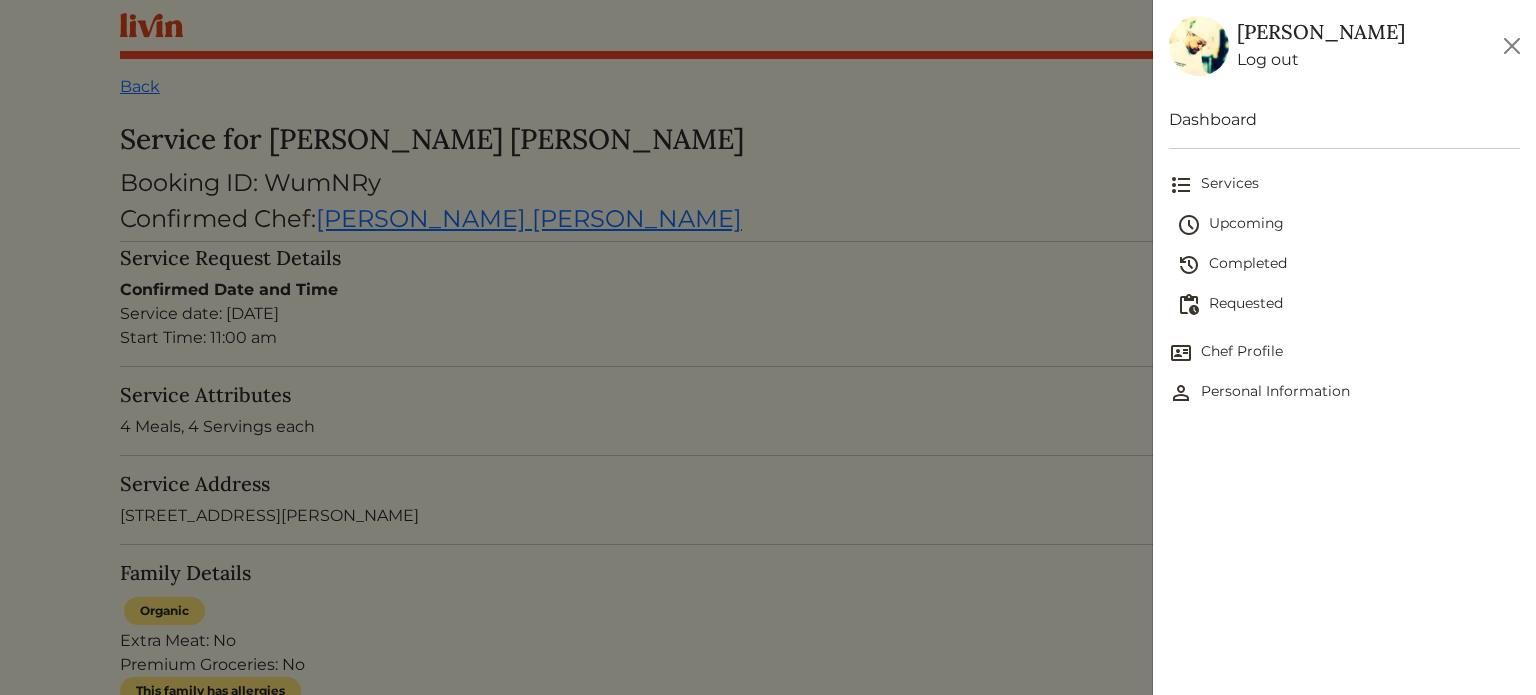 click on "Completed" at bounding box center [1348, 265] 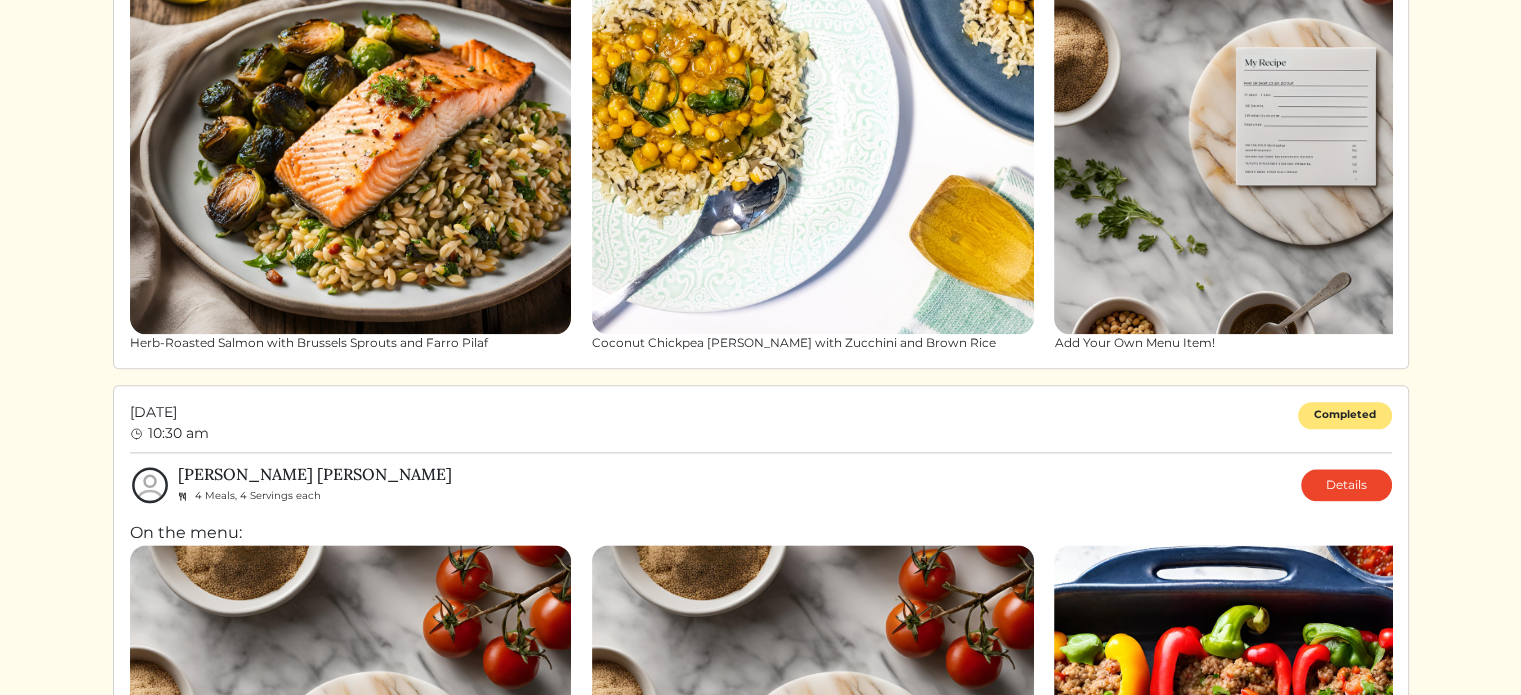 scroll, scrollTop: 2400, scrollLeft: 0, axis: vertical 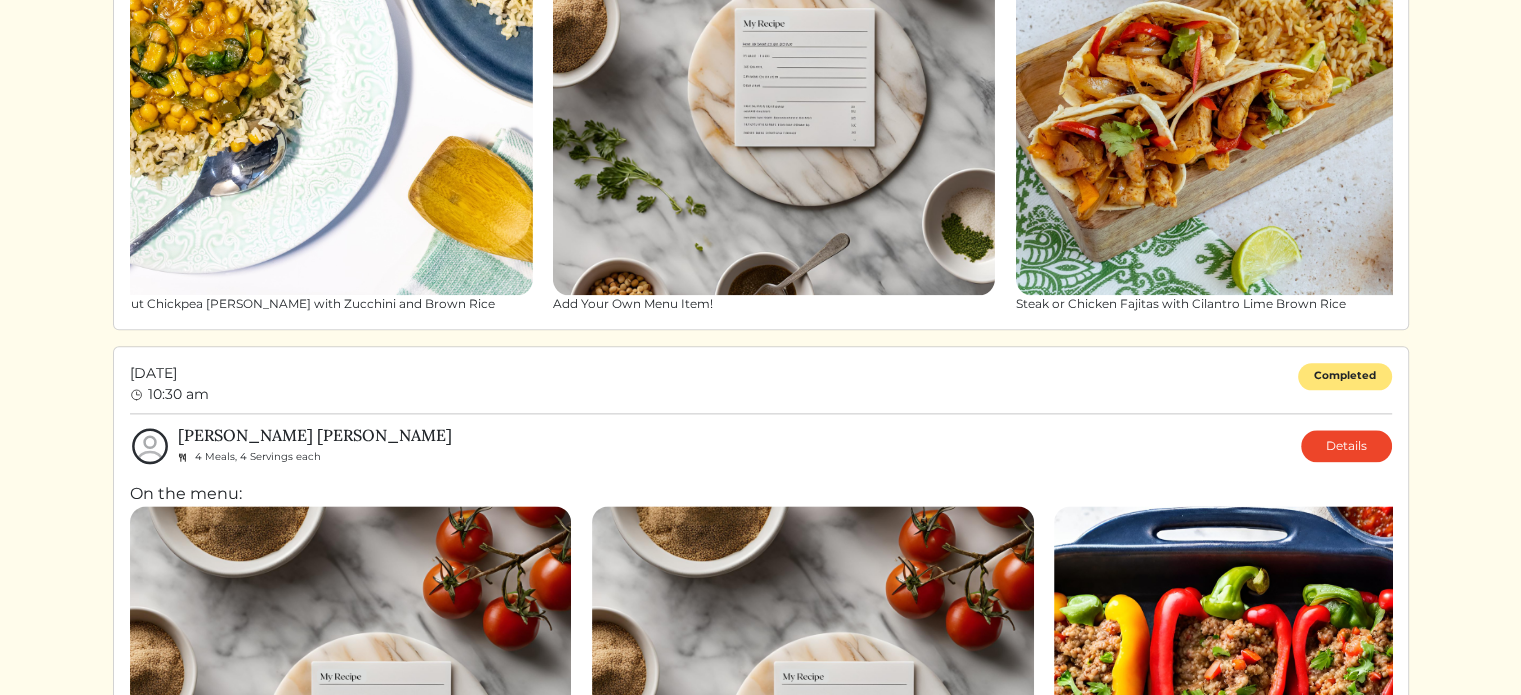 drag, startPoint x: 999, startPoint y: 223, endPoint x: 494, endPoint y: 259, distance: 506.28156 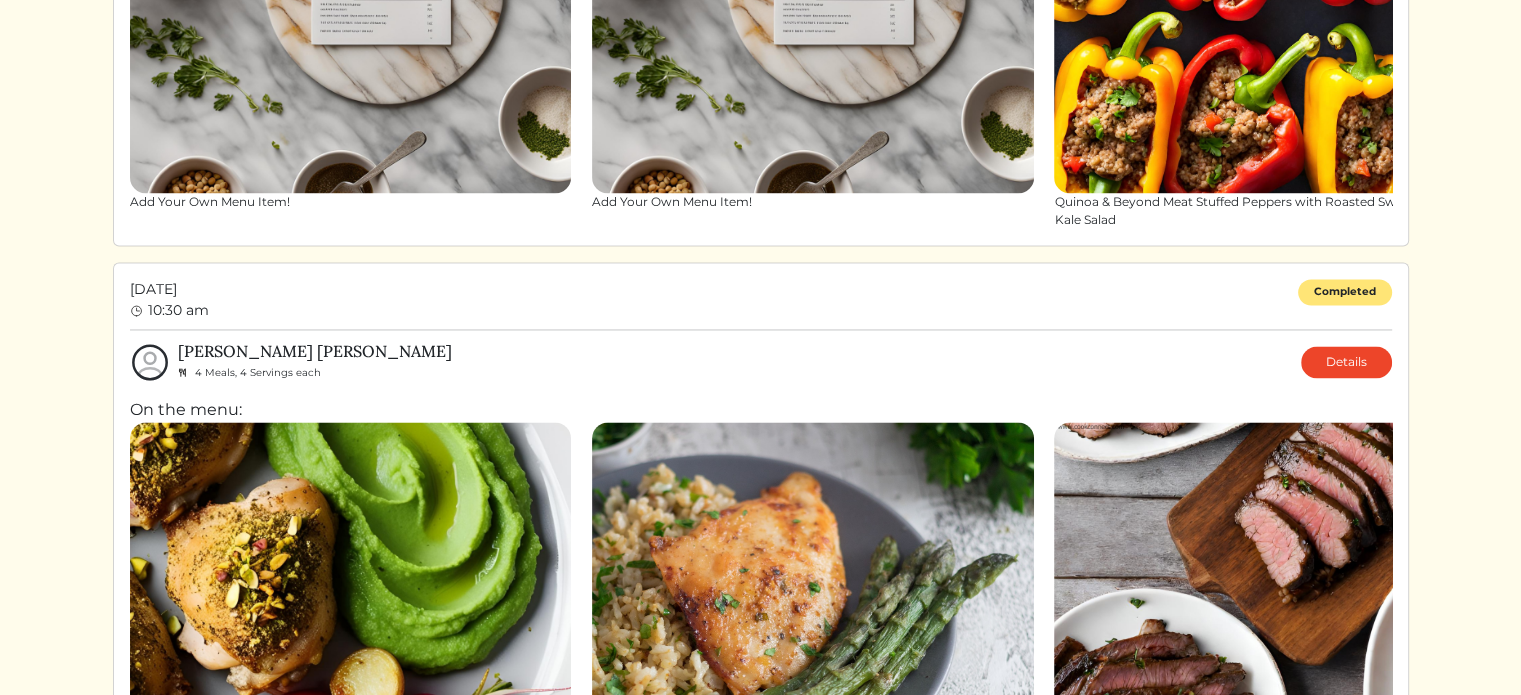 scroll, scrollTop: 2900, scrollLeft: 0, axis: vertical 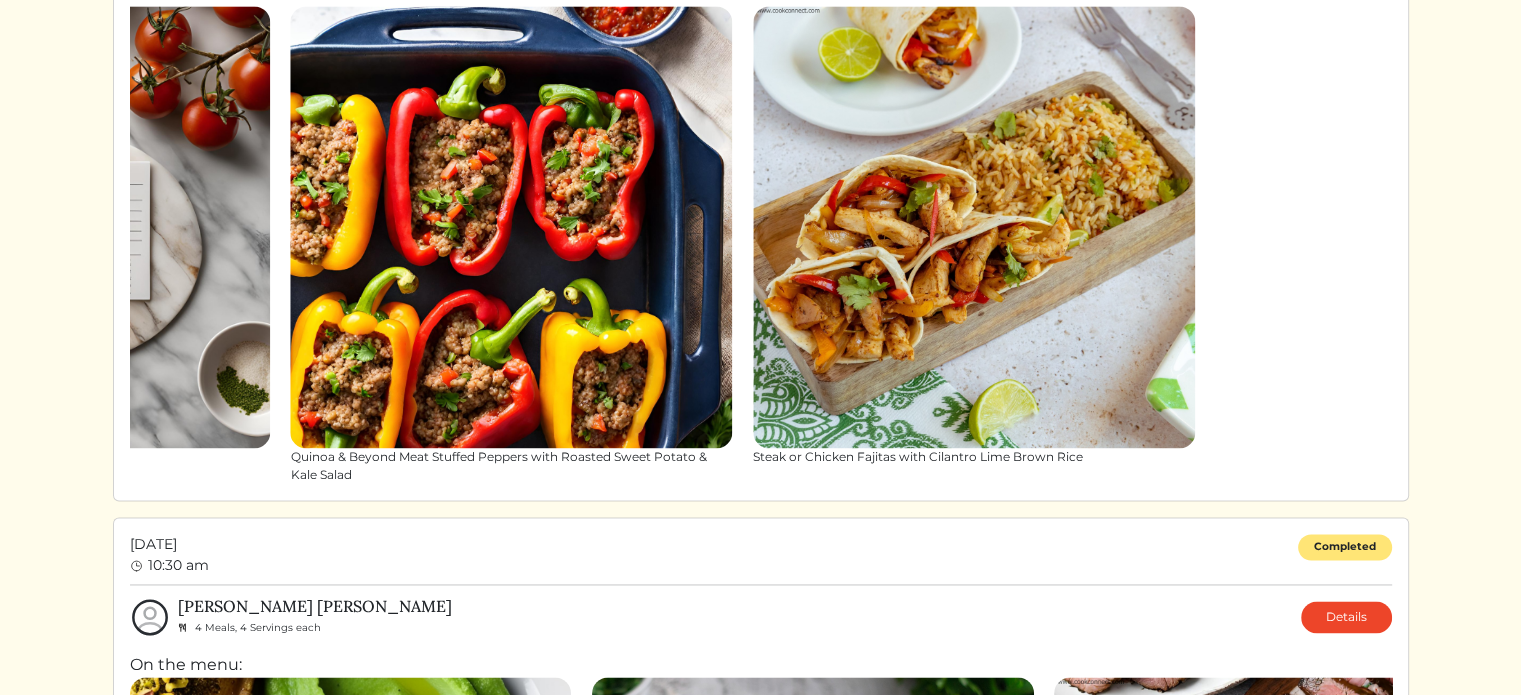 drag, startPoint x: 991, startPoint y: 227, endPoint x: 241, endPoint y: 257, distance: 750.59973 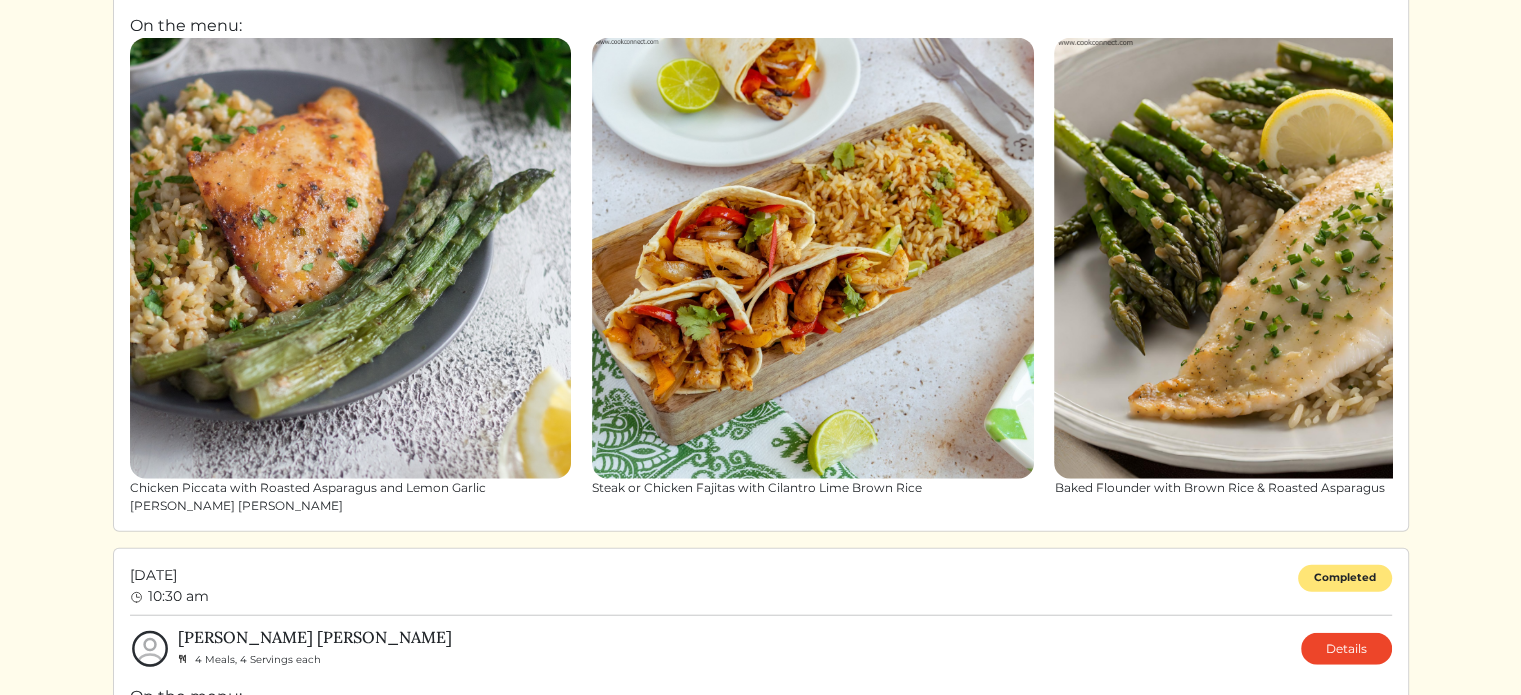 scroll, scrollTop: 5000, scrollLeft: 0, axis: vertical 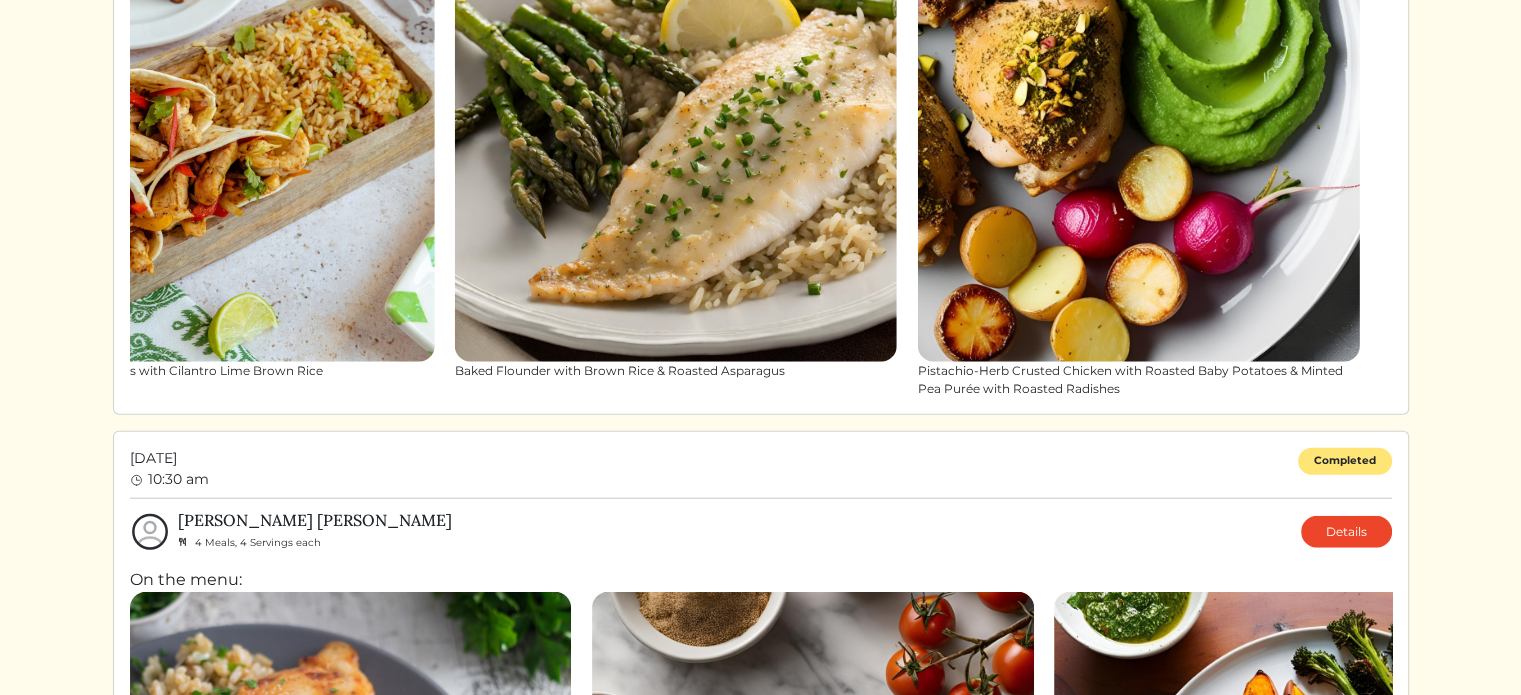drag, startPoint x: 872, startPoint y: 131, endPoint x: 192, endPoint y: 183, distance: 681.98535 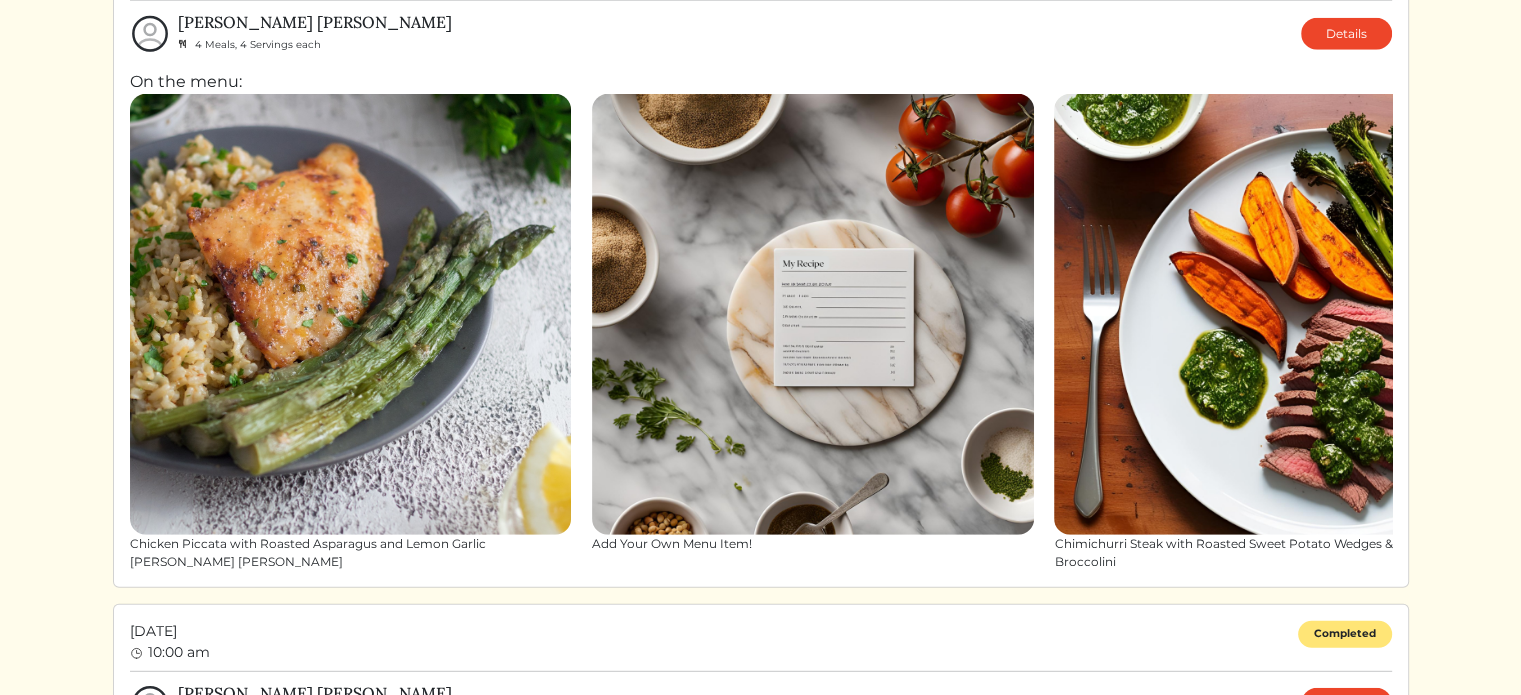 scroll, scrollTop: 5600, scrollLeft: 0, axis: vertical 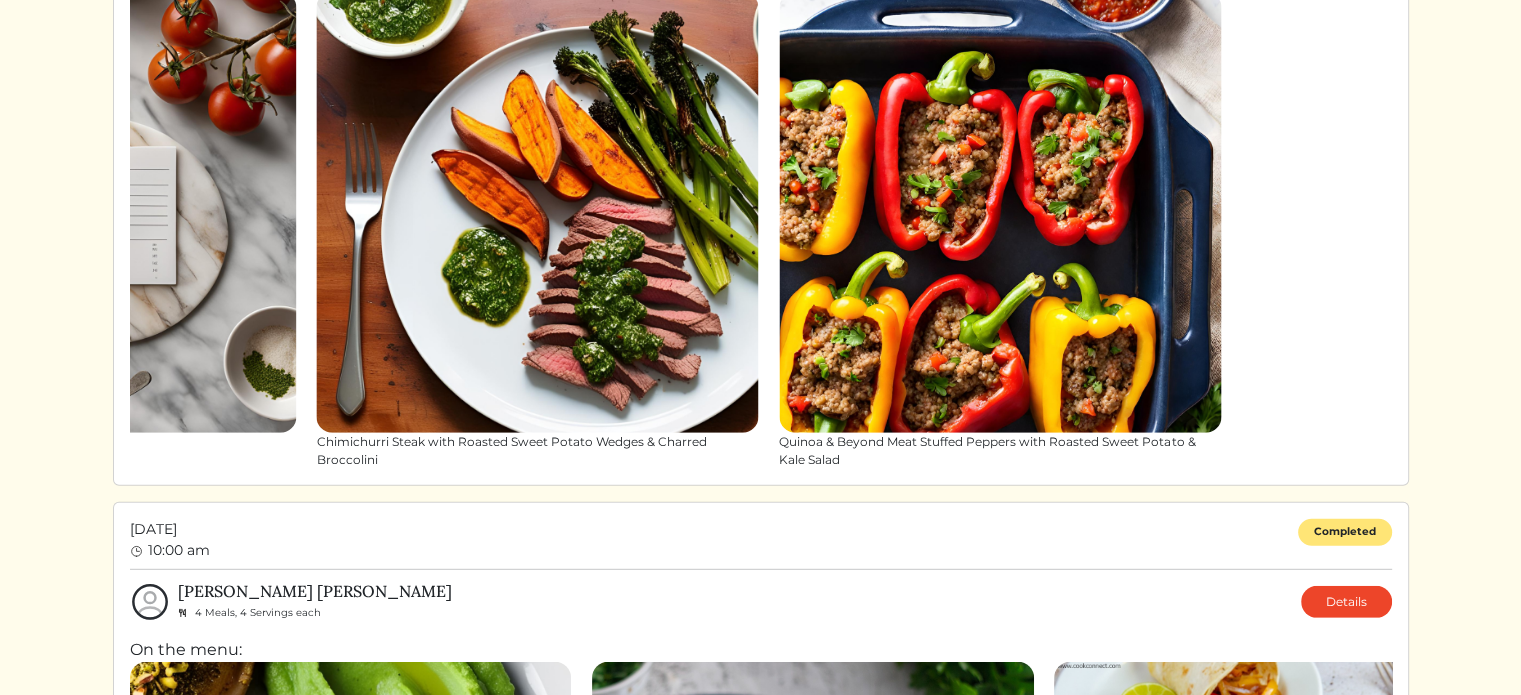 drag, startPoint x: 992, startPoint y: 133, endPoint x: 160, endPoint y: 200, distance: 834.69336 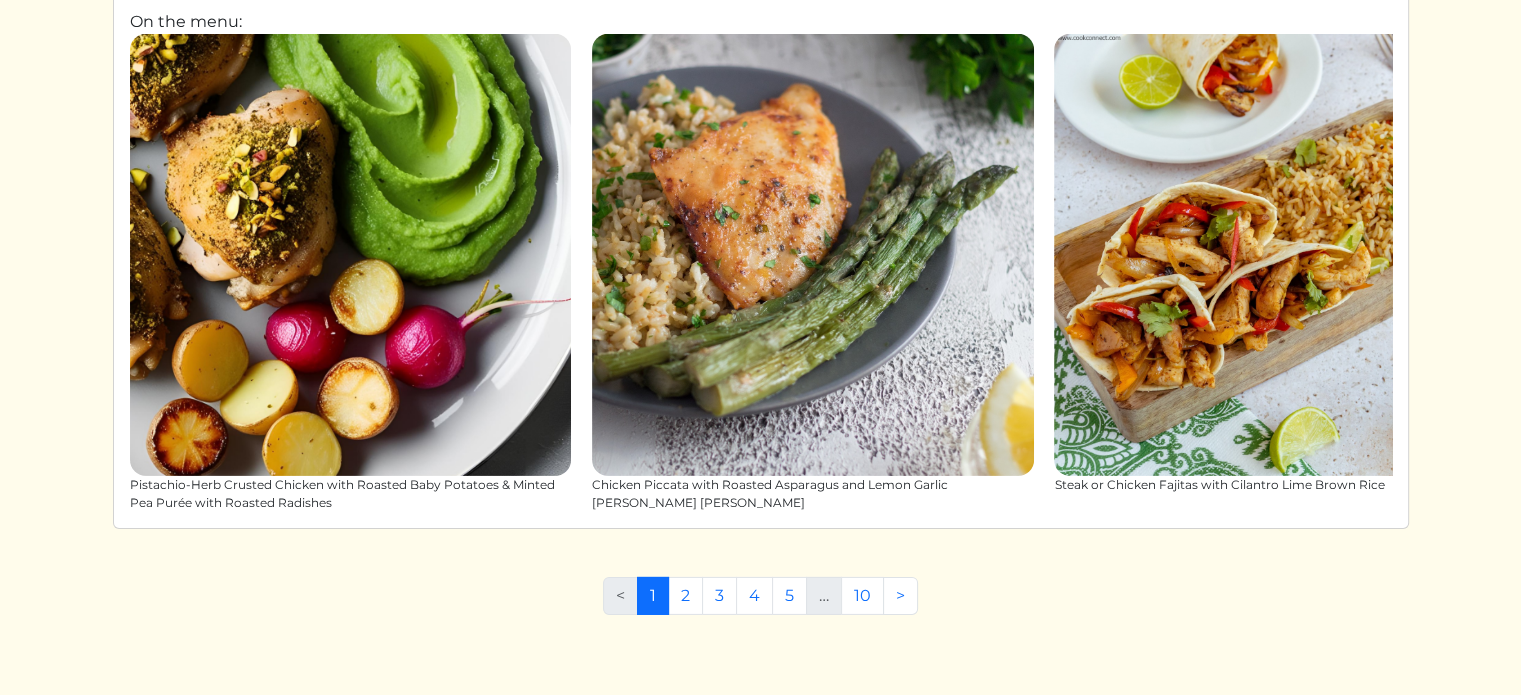 scroll, scrollTop: 6234, scrollLeft: 0, axis: vertical 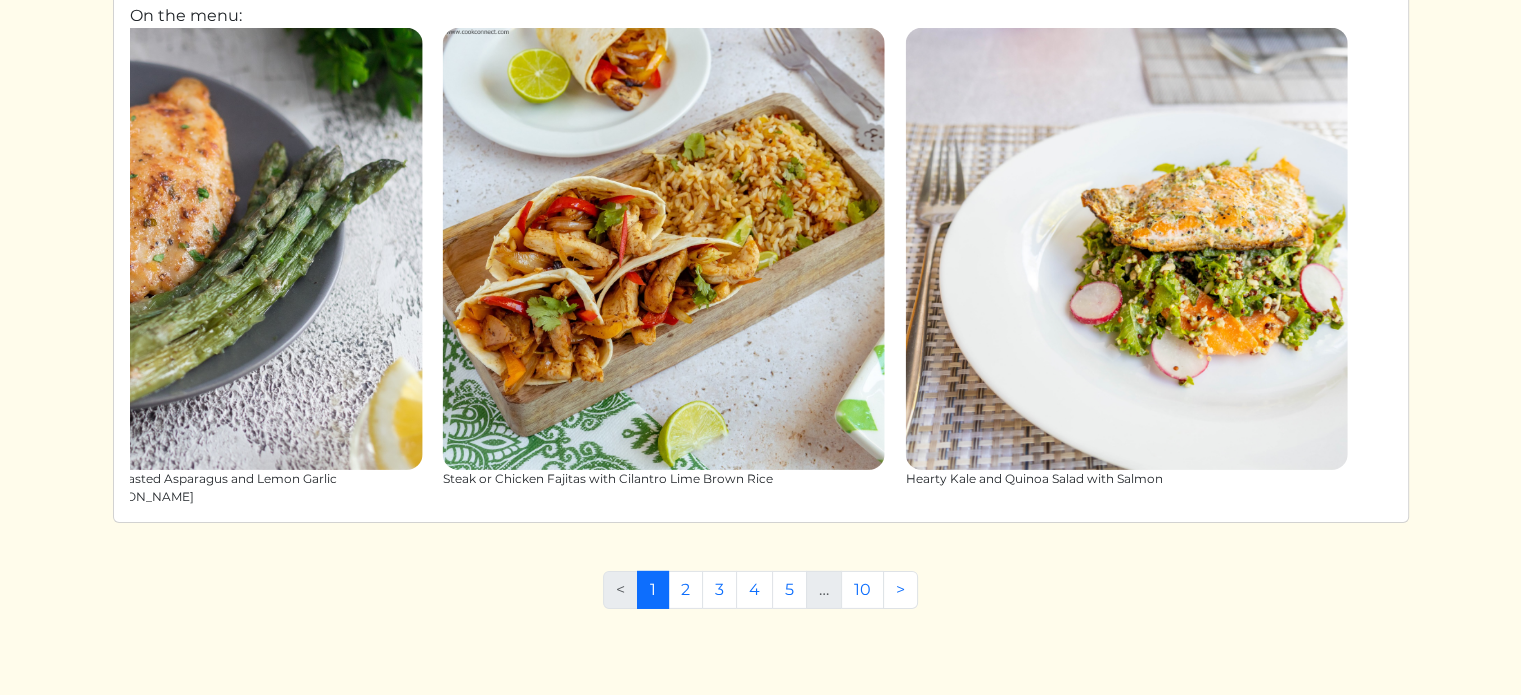 drag, startPoint x: 948, startPoint y: 283, endPoint x: 265, endPoint y: 339, distance: 685.29193 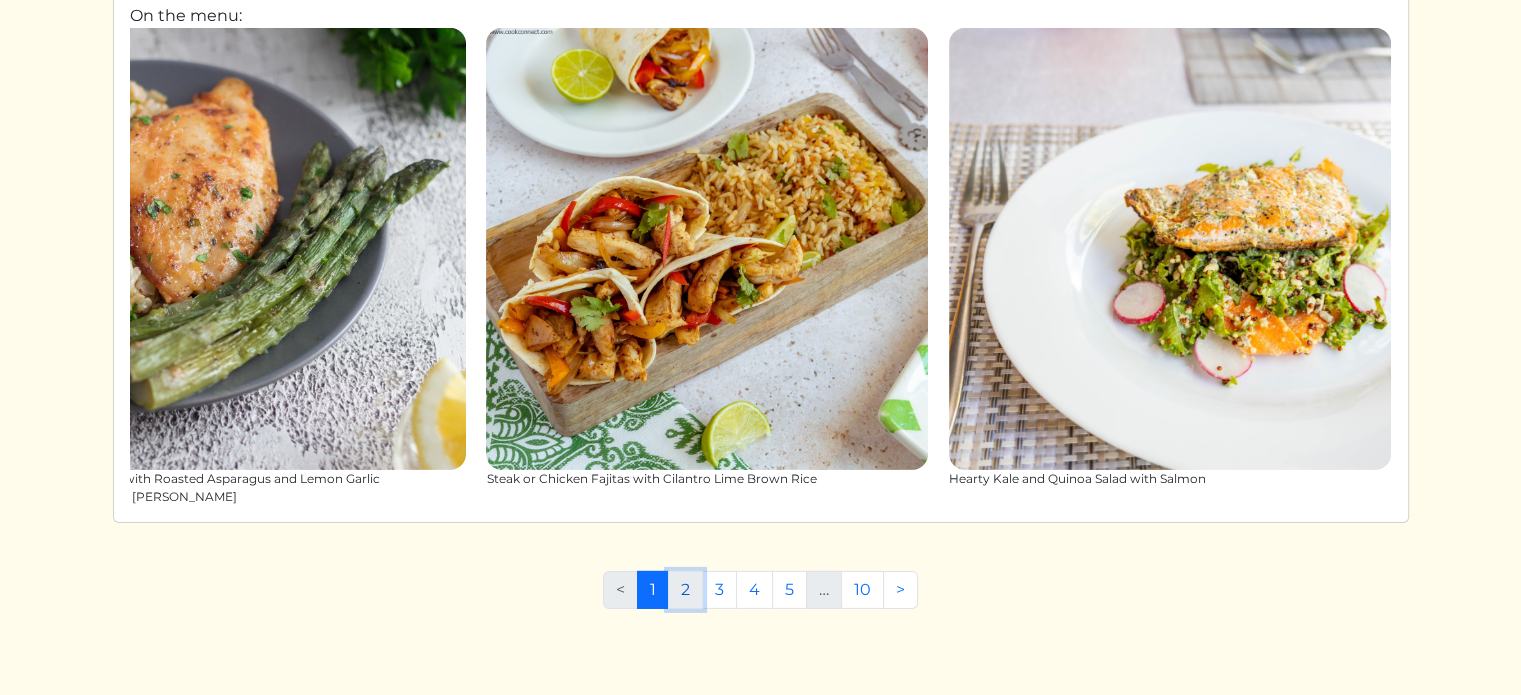click on "2" at bounding box center [685, 590] 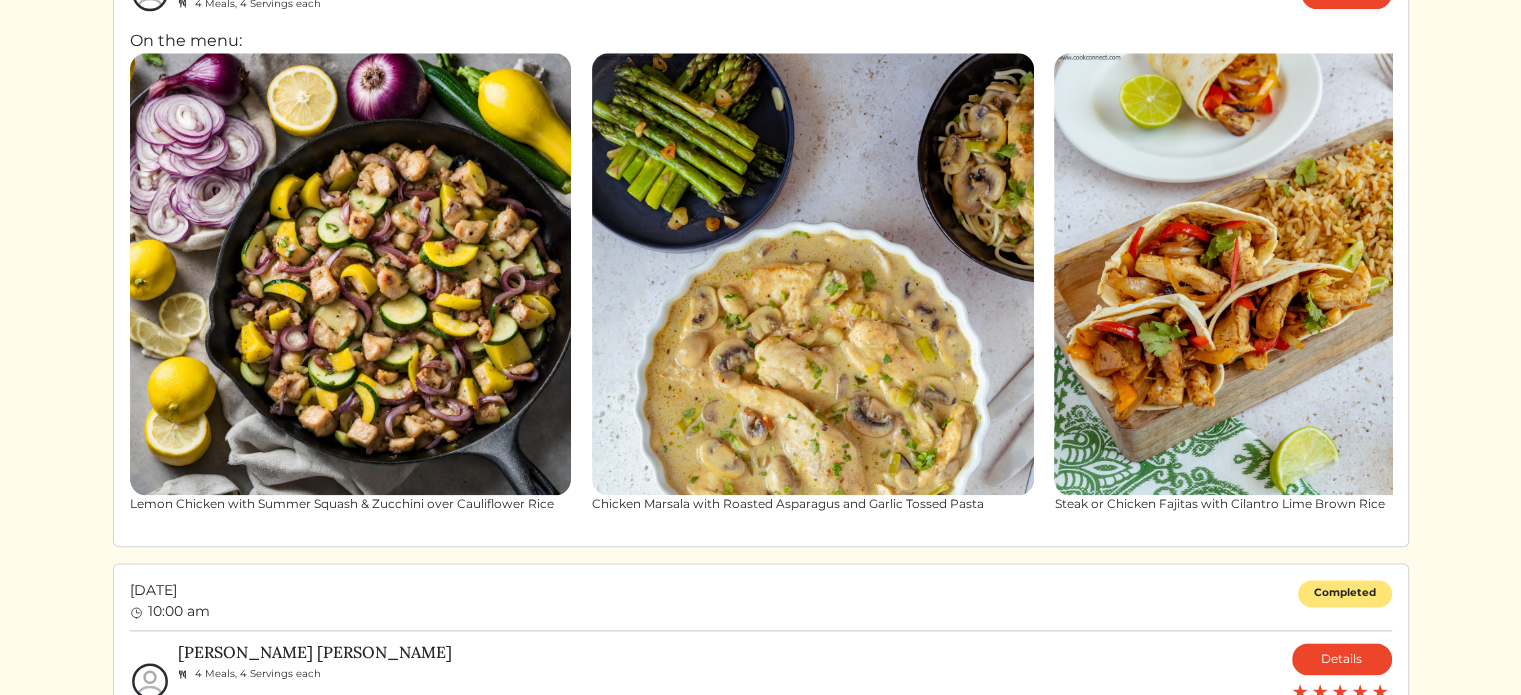 scroll, scrollTop: 2400, scrollLeft: 0, axis: vertical 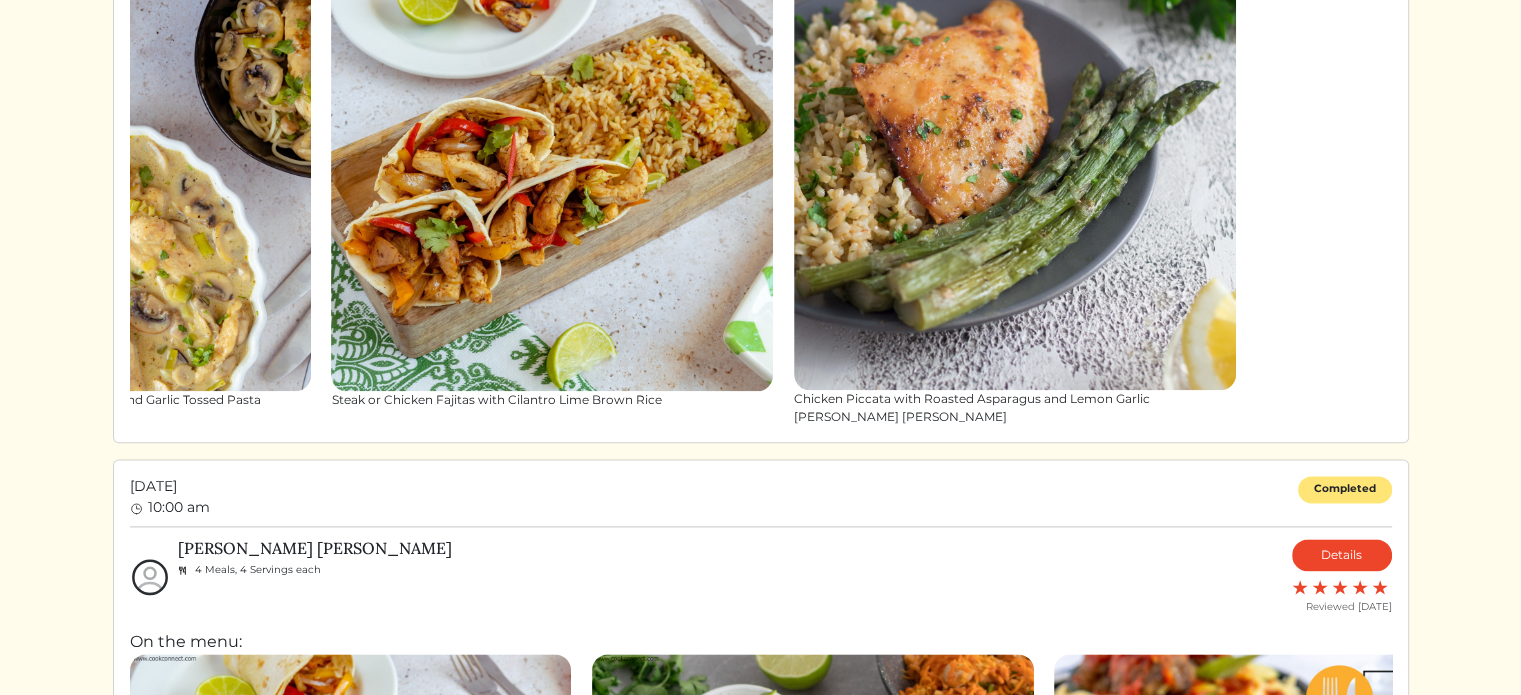 drag, startPoint x: 1040, startPoint y: 252, endPoint x: 284, endPoint y: 364, distance: 764.2513 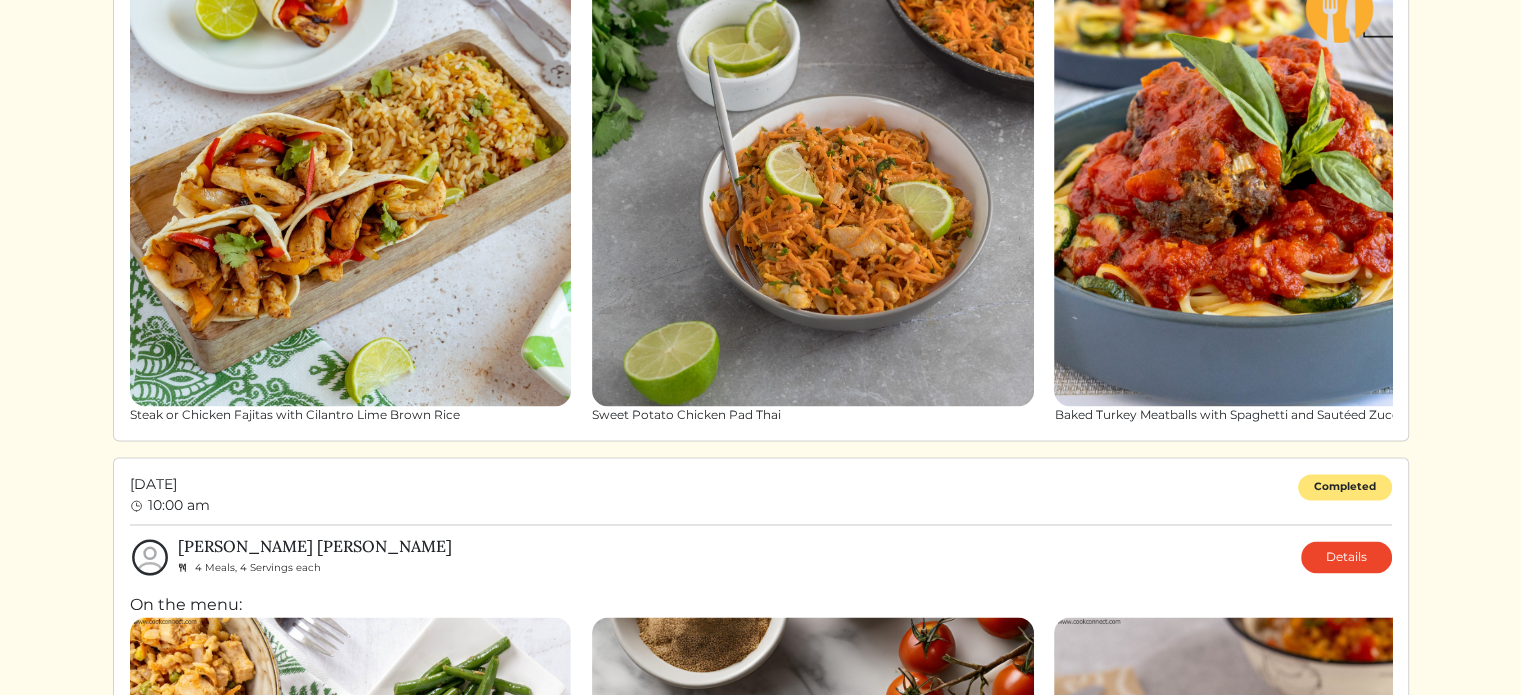 scroll, scrollTop: 3100, scrollLeft: 0, axis: vertical 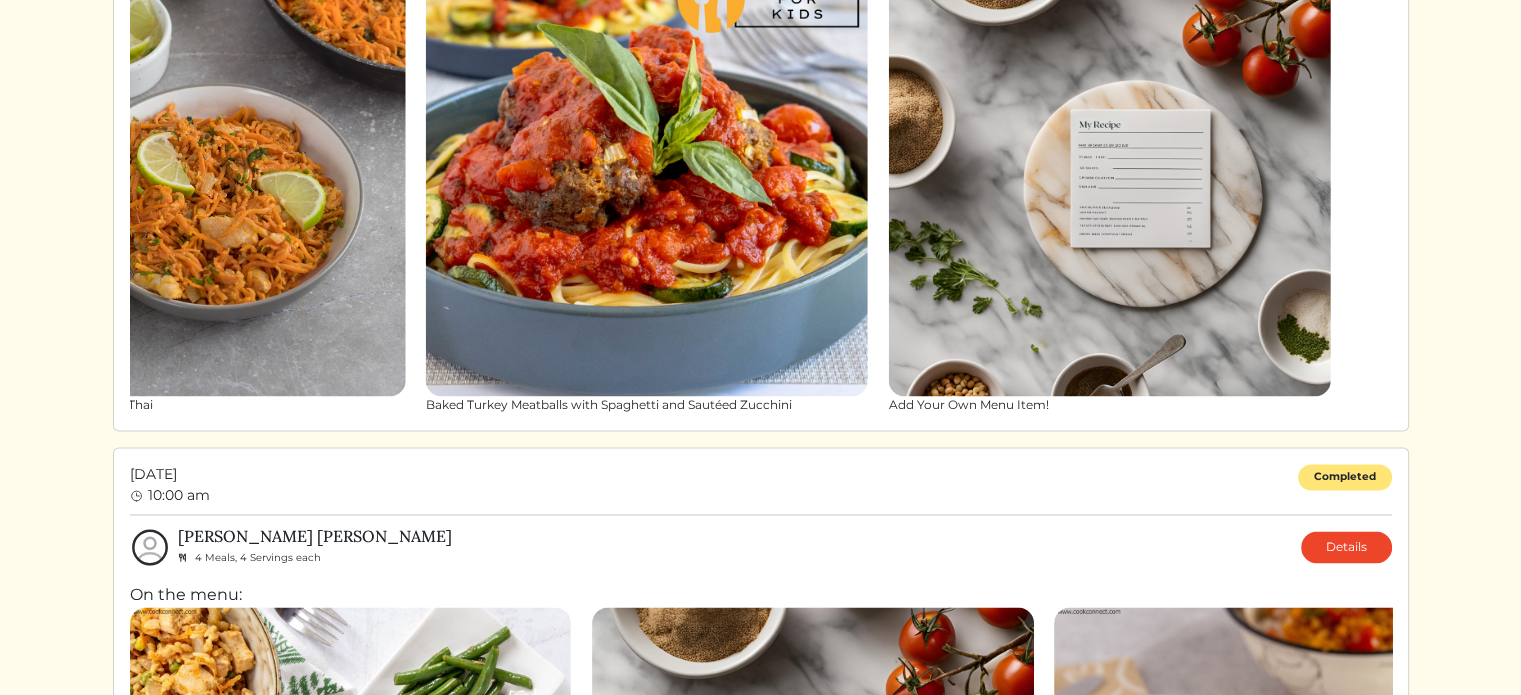 drag, startPoint x: 1062, startPoint y: 214, endPoint x: 424, endPoint y: 327, distance: 647.9298 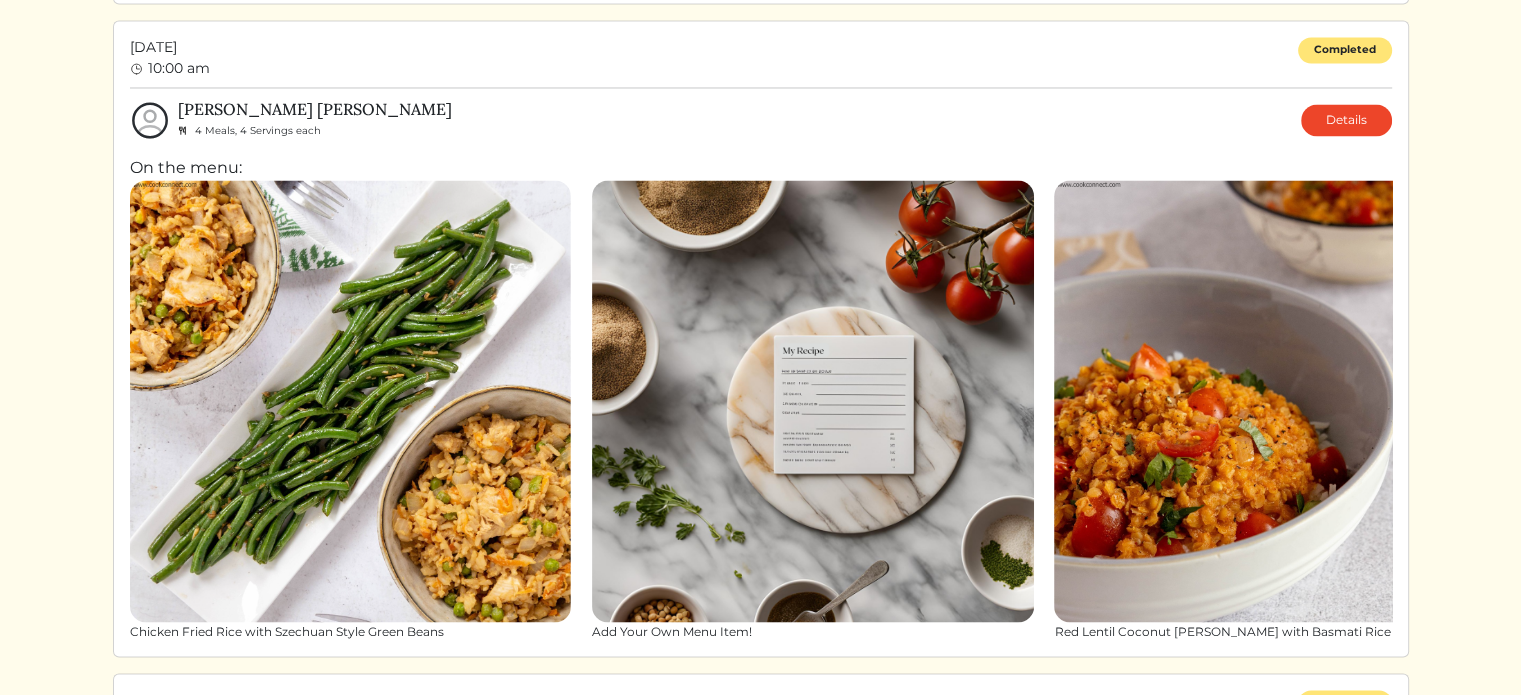 scroll, scrollTop: 3600, scrollLeft: 0, axis: vertical 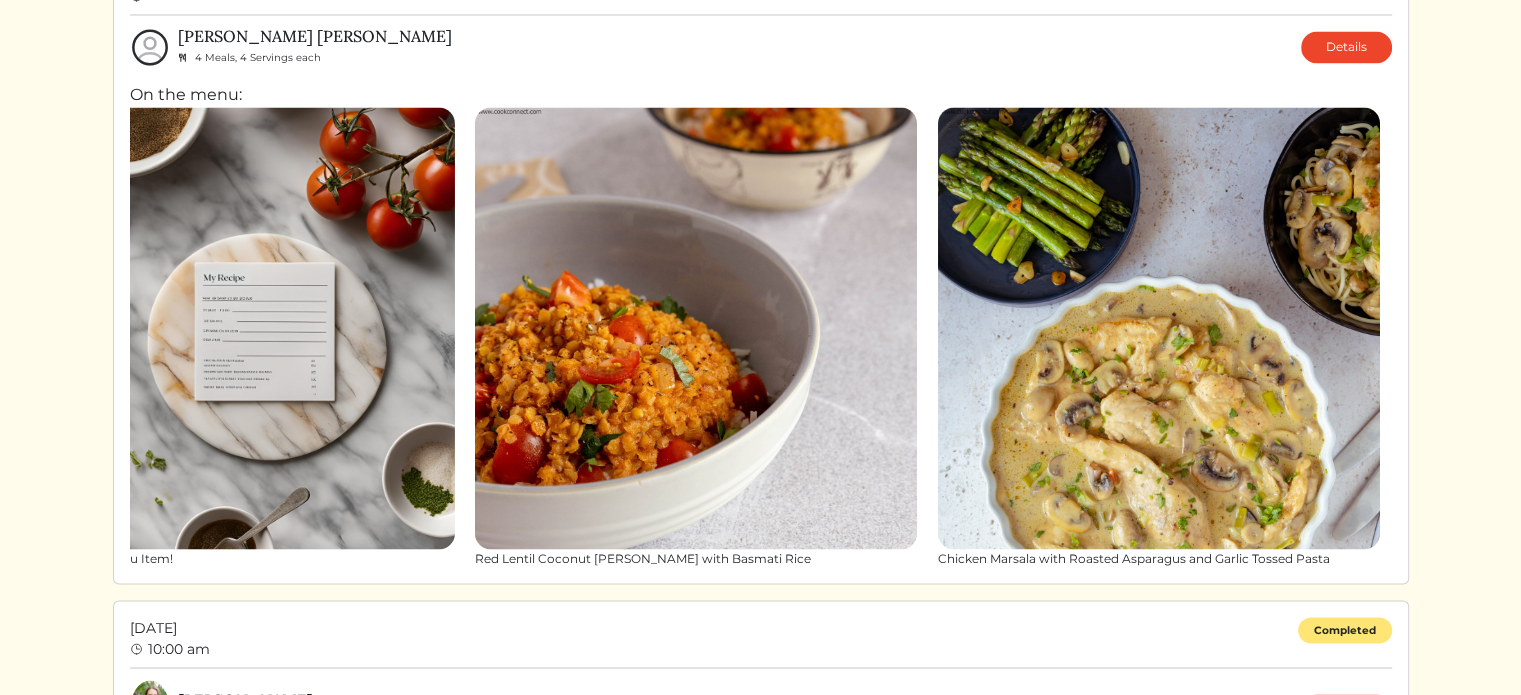drag, startPoint x: 922, startPoint y: 305, endPoint x: 106, endPoint y: 395, distance: 820.94824 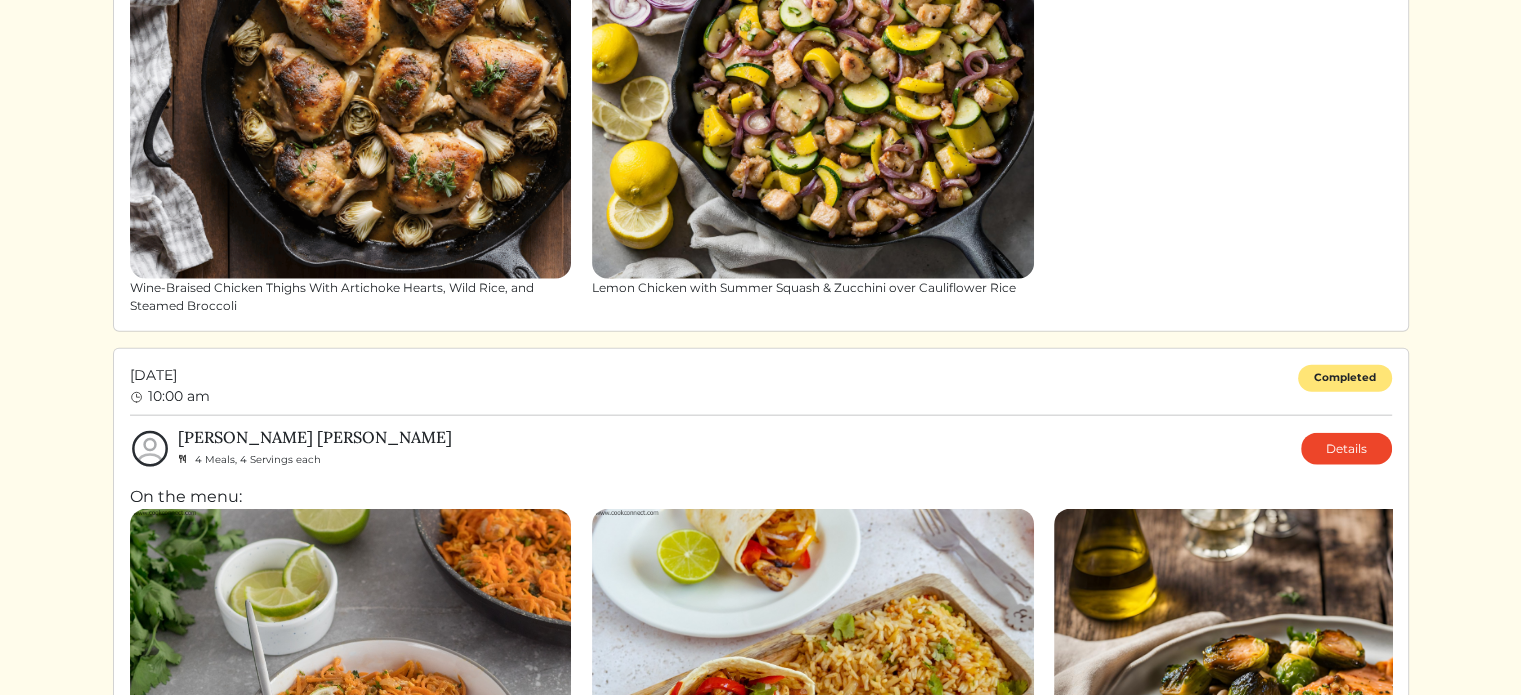 scroll, scrollTop: 5000, scrollLeft: 0, axis: vertical 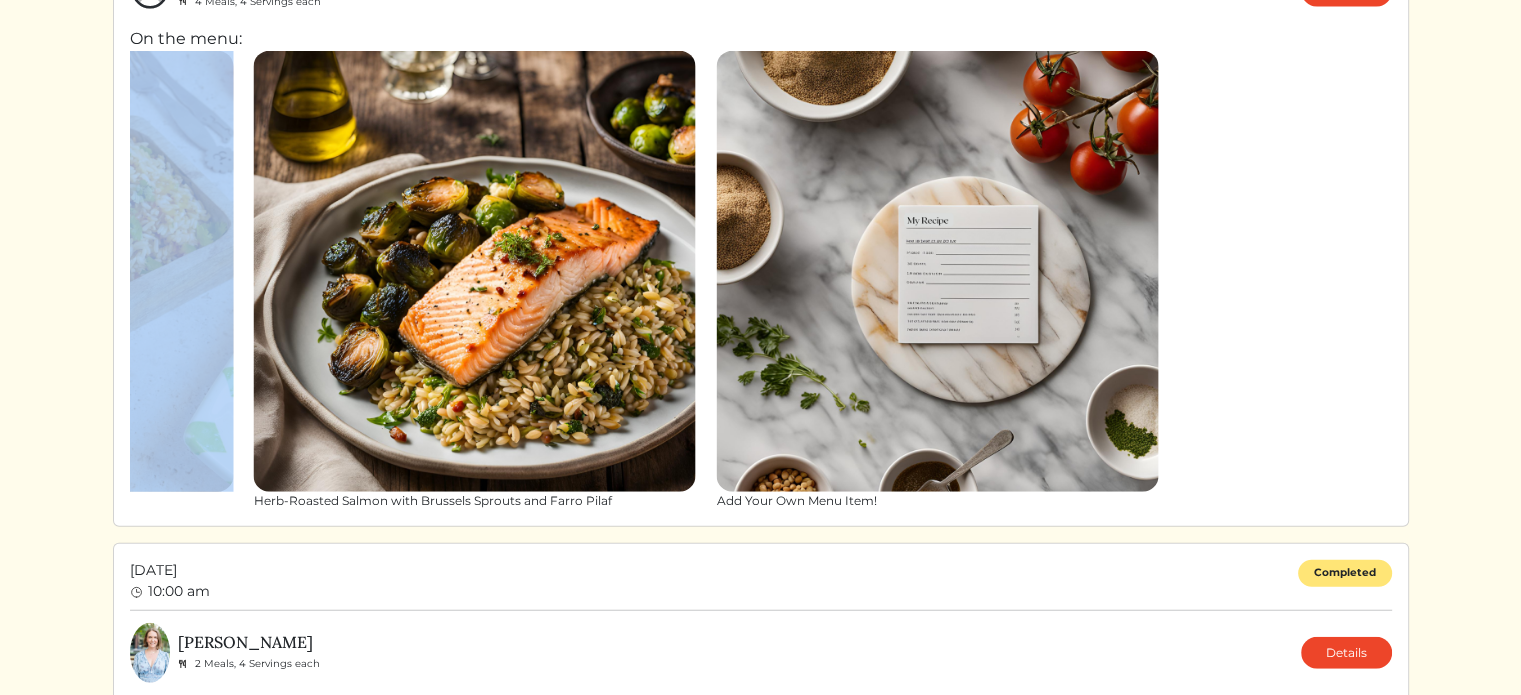 drag, startPoint x: 954, startPoint y: 274, endPoint x: 188, endPoint y: 327, distance: 767.83136 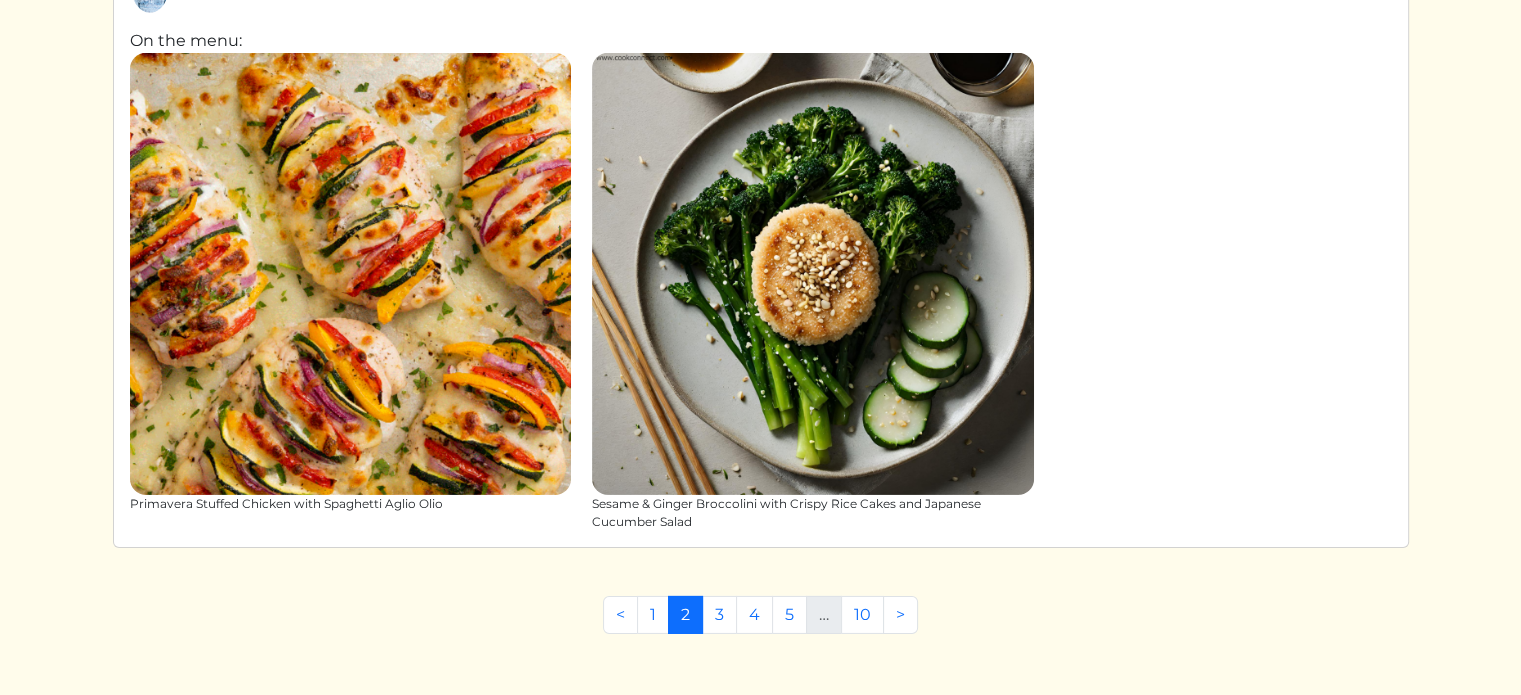 scroll, scrollTop: 6367, scrollLeft: 0, axis: vertical 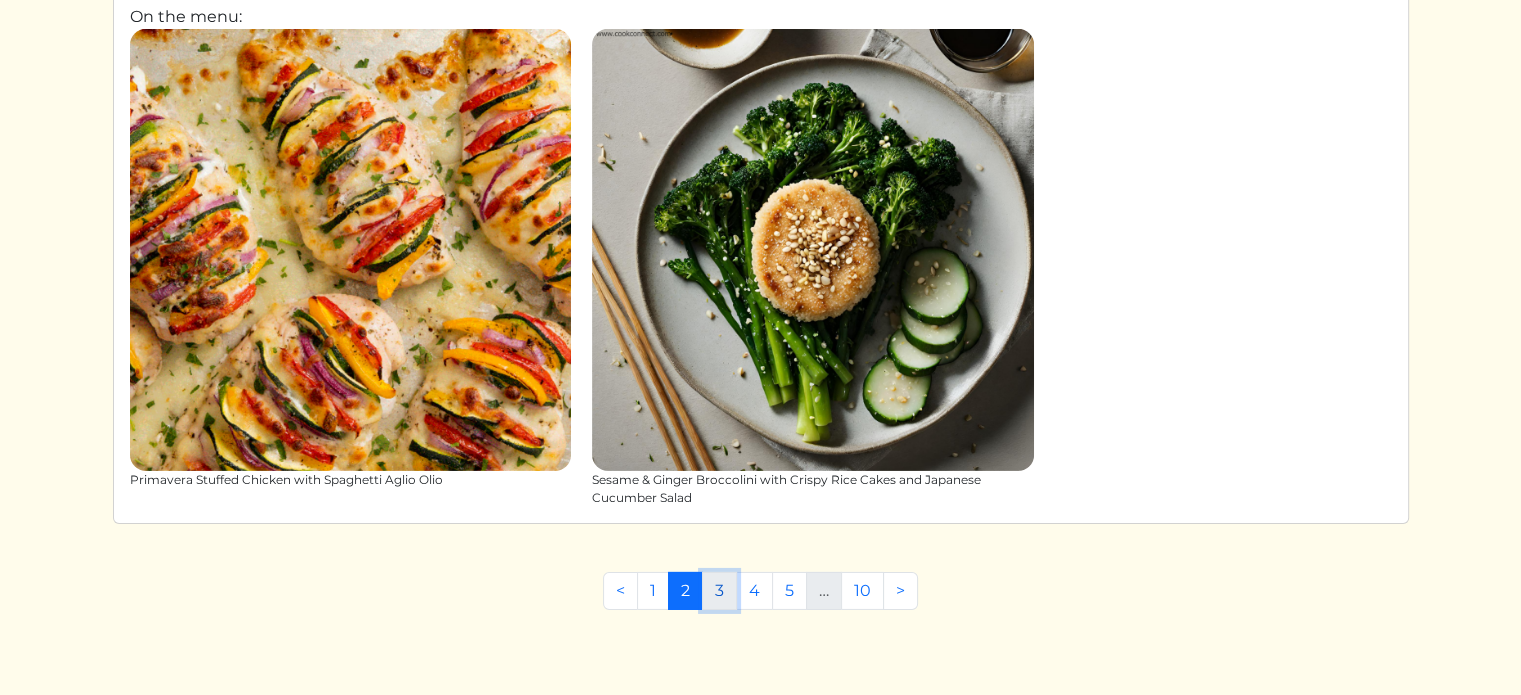 click on "3" at bounding box center (719, 591) 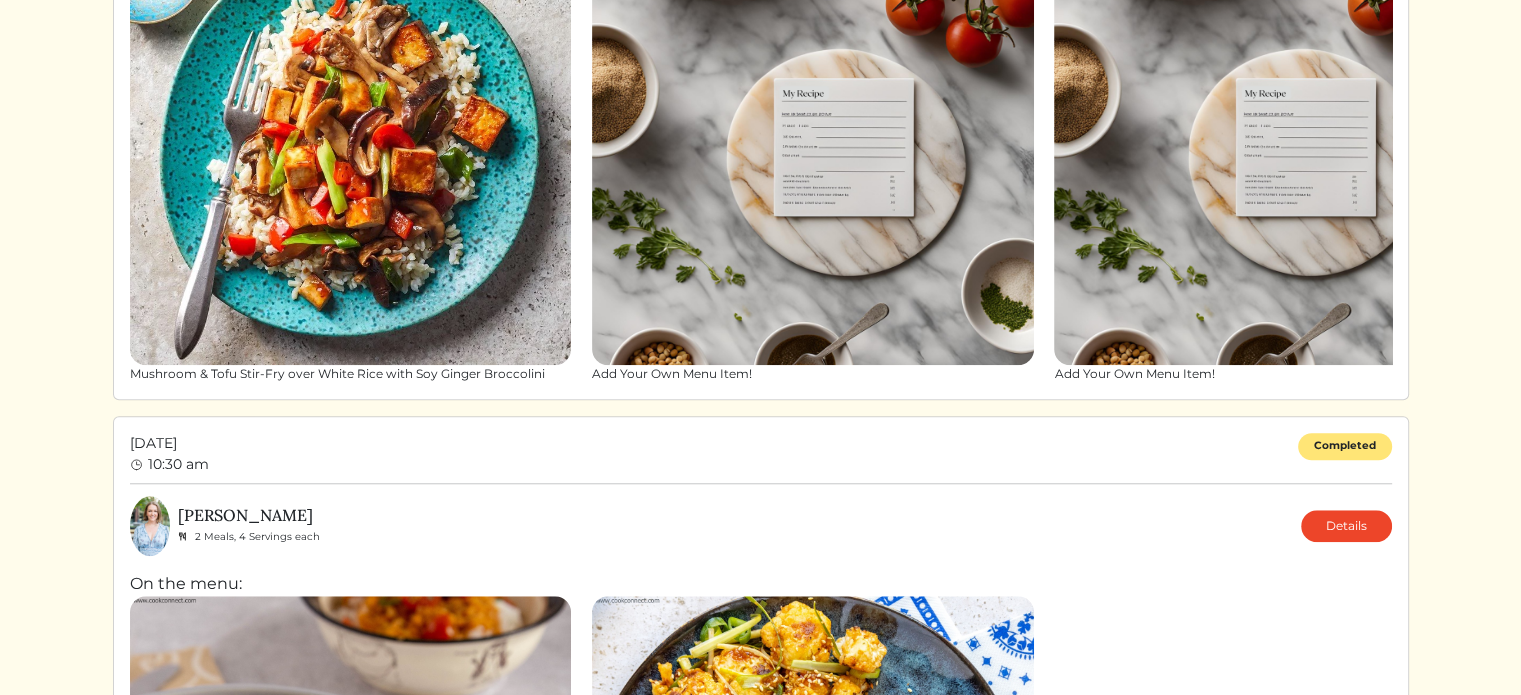 scroll, scrollTop: 1700, scrollLeft: 0, axis: vertical 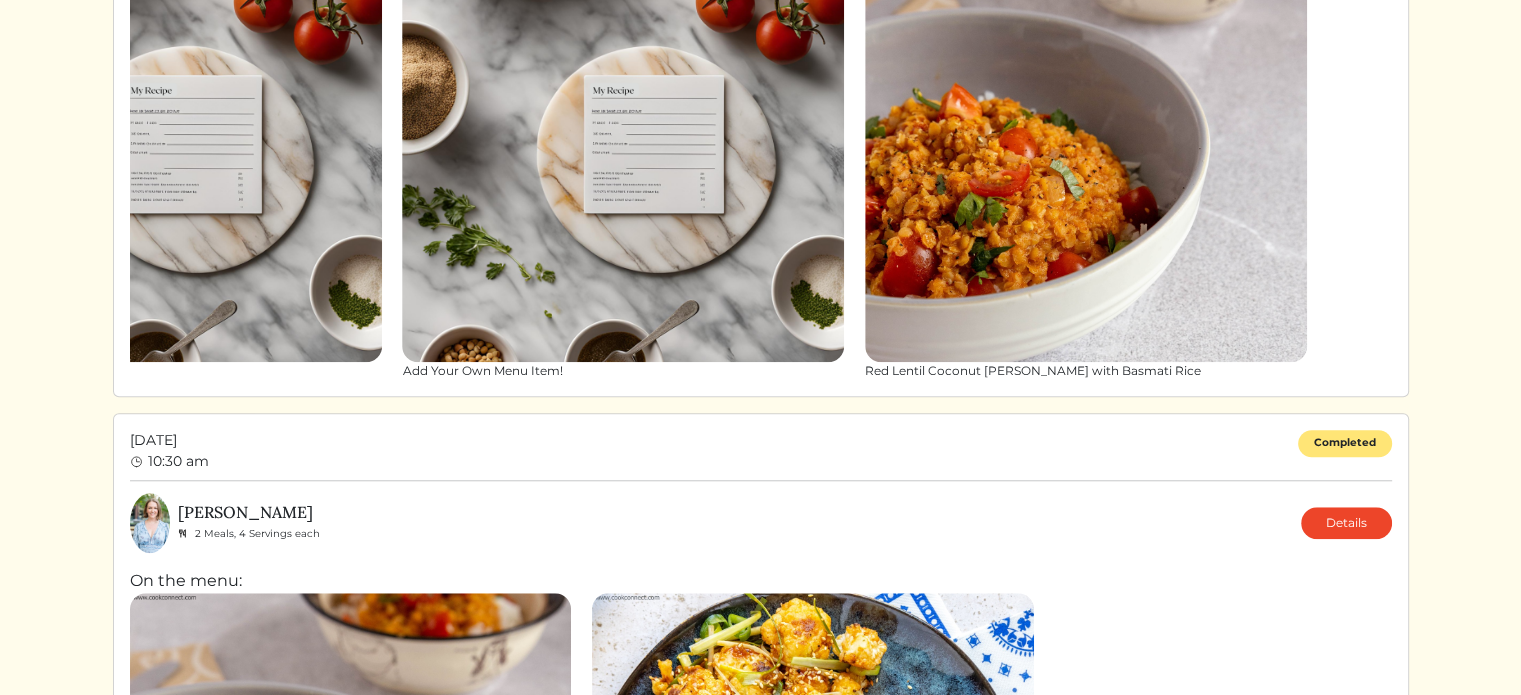 drag, startPoint x: 970, startPoint y: 207, endPoint x: 130, endPoint y: 251, distance: 841.1516 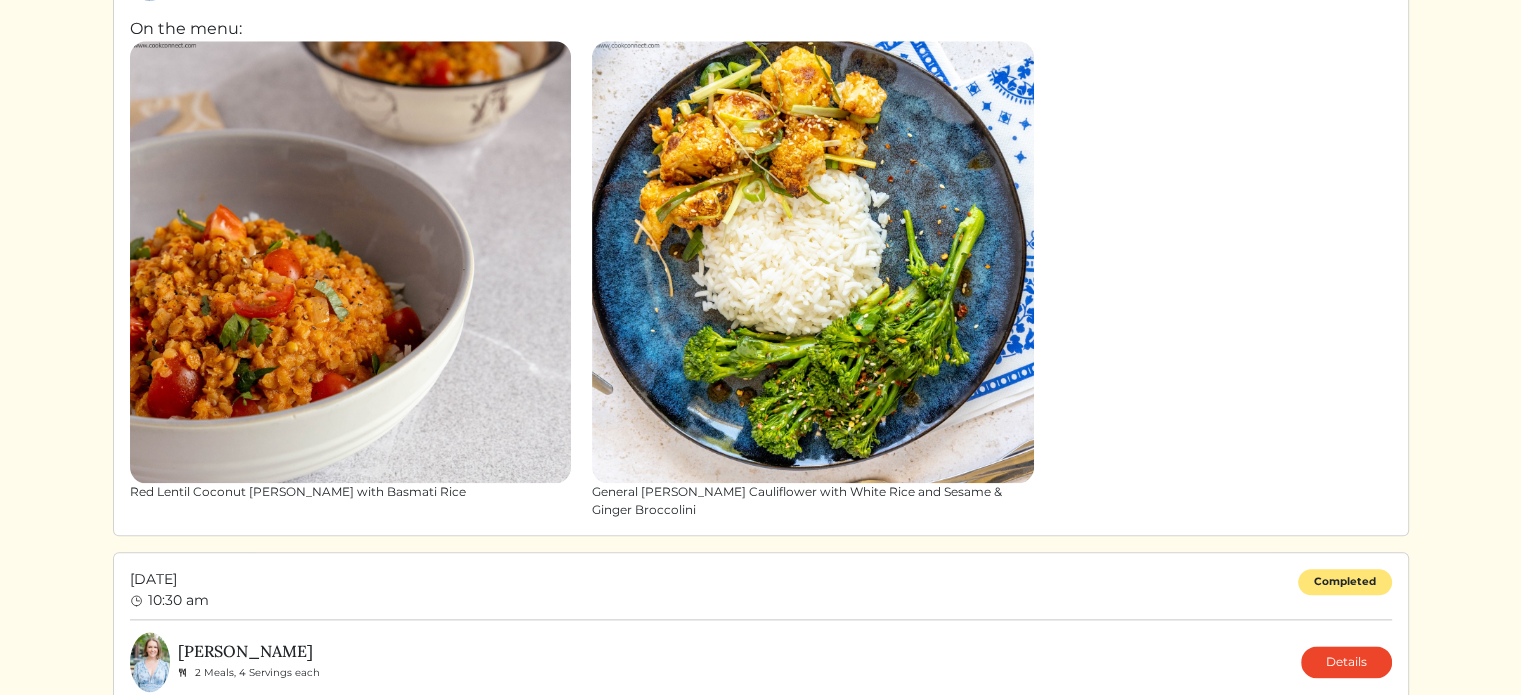 scroll, scrollTop: 2300, scrollLeft: 0, axis: vertical 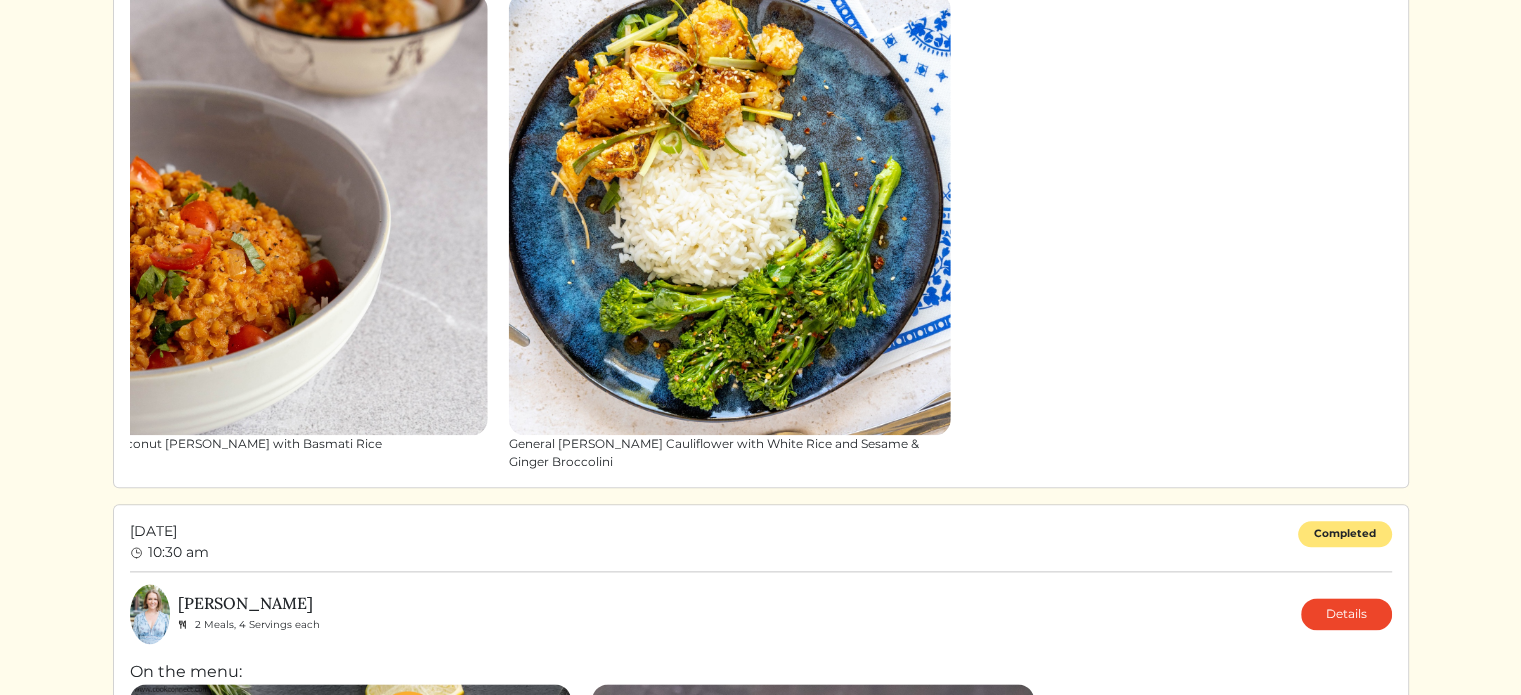 drag, startPoint x: 578, startPoint y: 235, endPoint x: 198, endPoint y: 247, distance: 380.18942 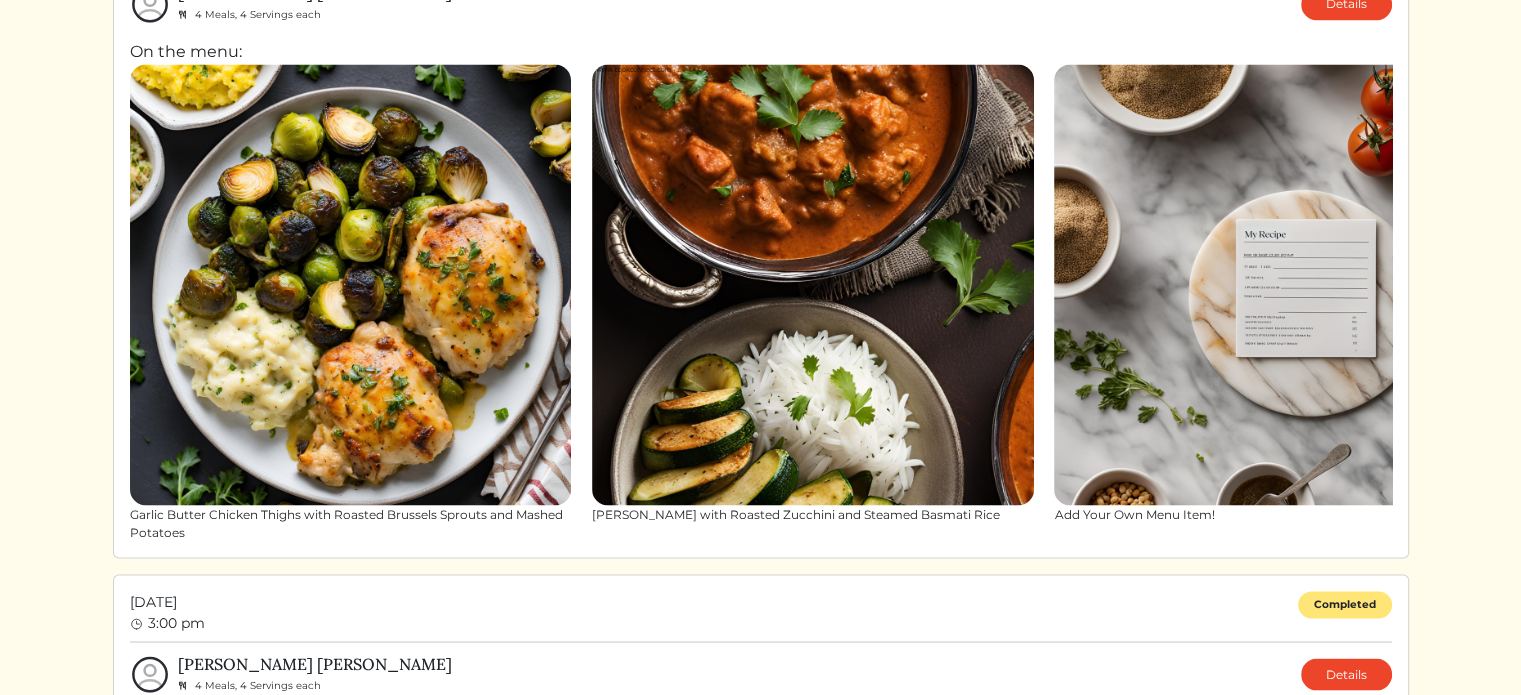scroll, scrollTop: 3600, scrollLeft: 0, axis: vertical 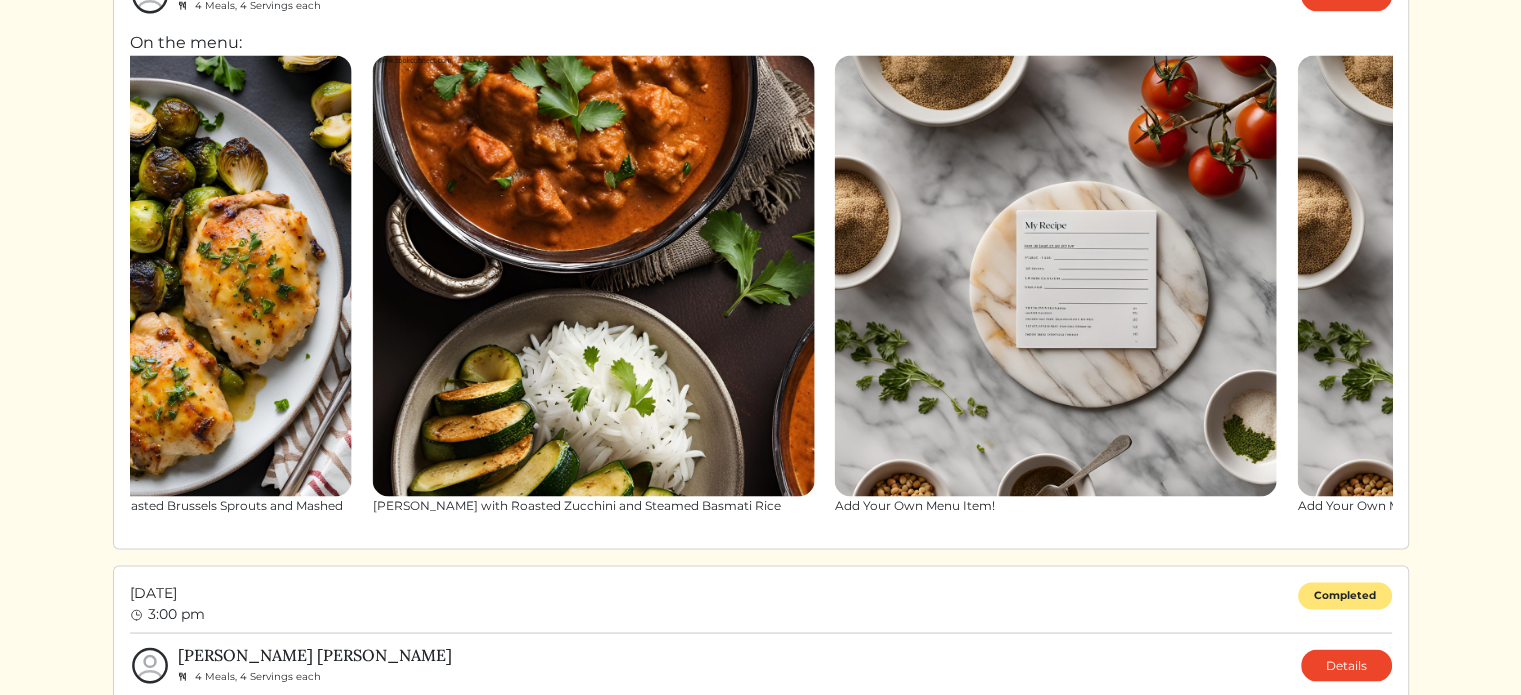 drag, startPoint x: 901, startPoint y: 271, endPoint x: 62, endPoint y: 331, distance: 841.1427 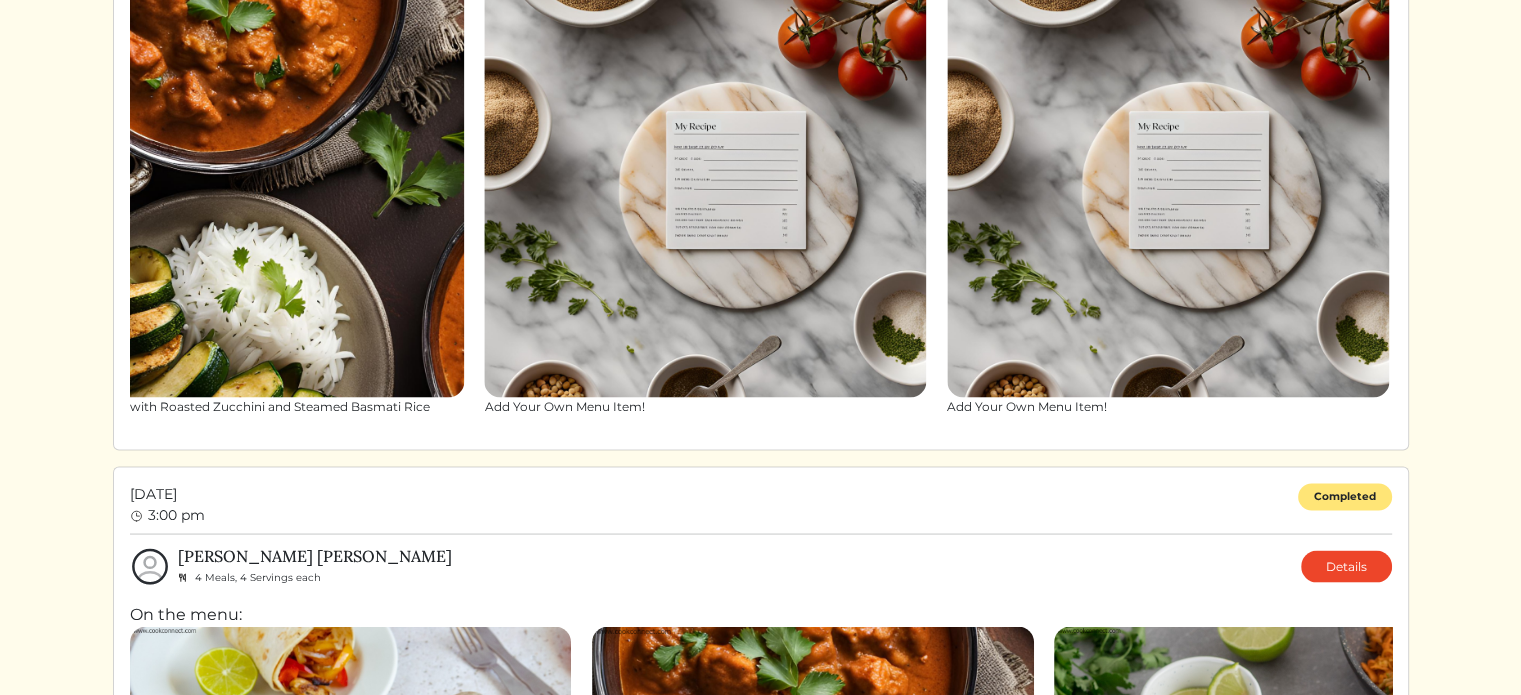 scroll, scrollTop: 4000, scrollLeft: 0, axis: vertical 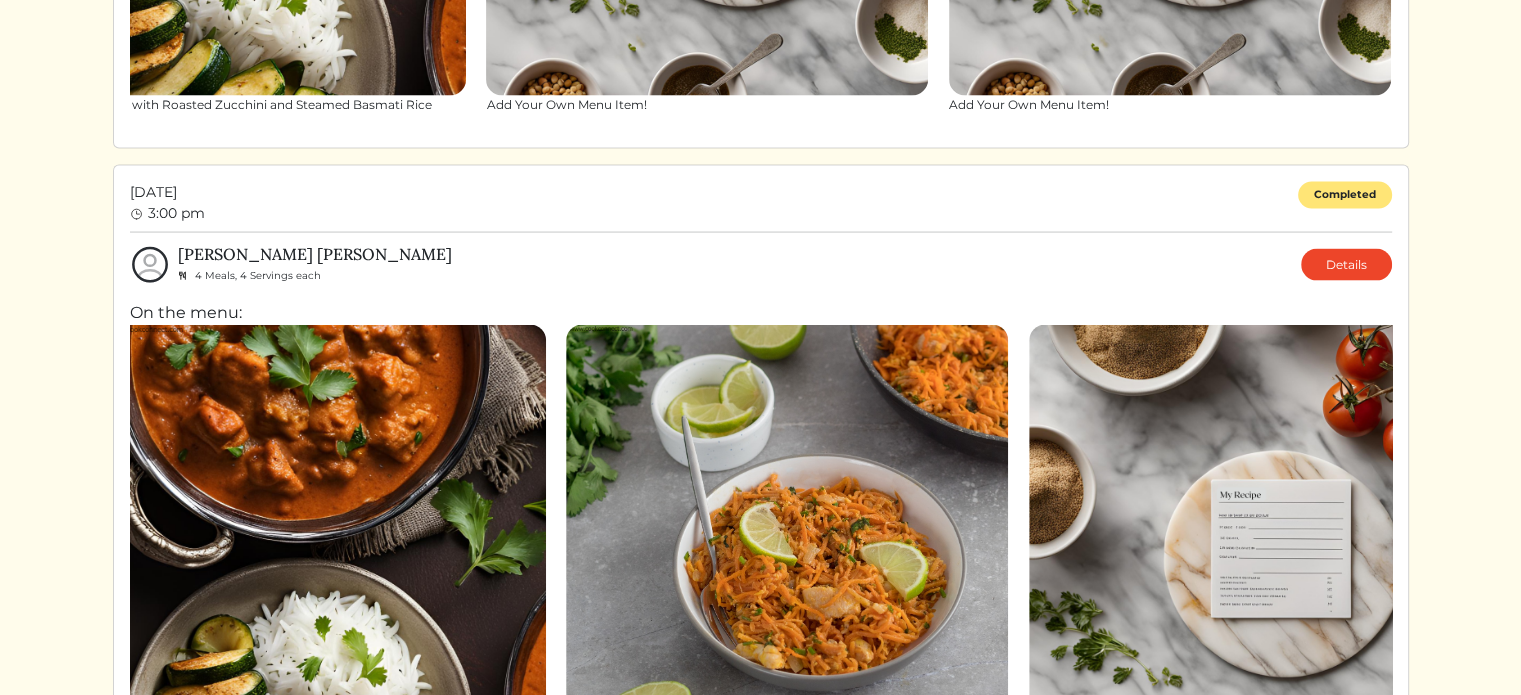 drag, startPoint x: 840, startPoint y: 395, endPoint x: 257, endPoint y: 427, distance: 583.87756 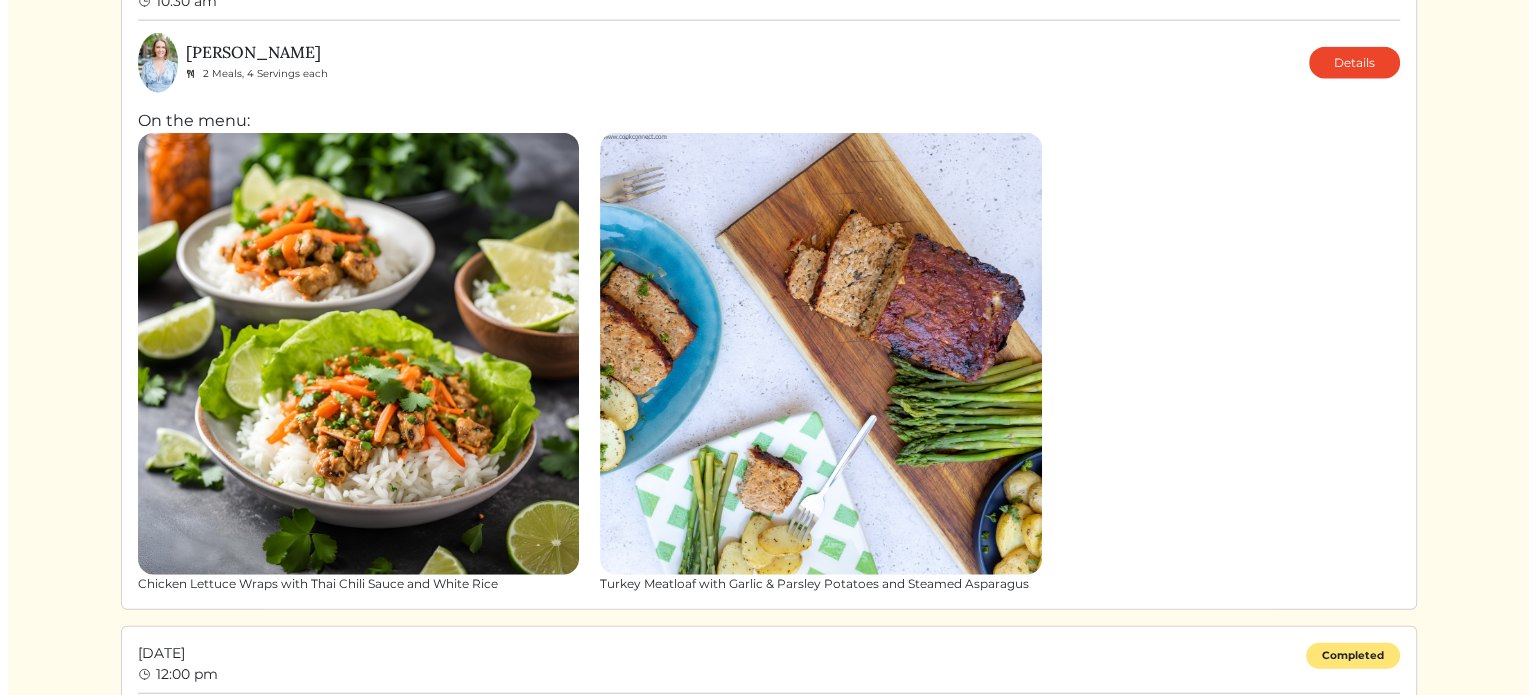 scroll, scrollTop: 4900, scrollLeft: 0, axis: vertical 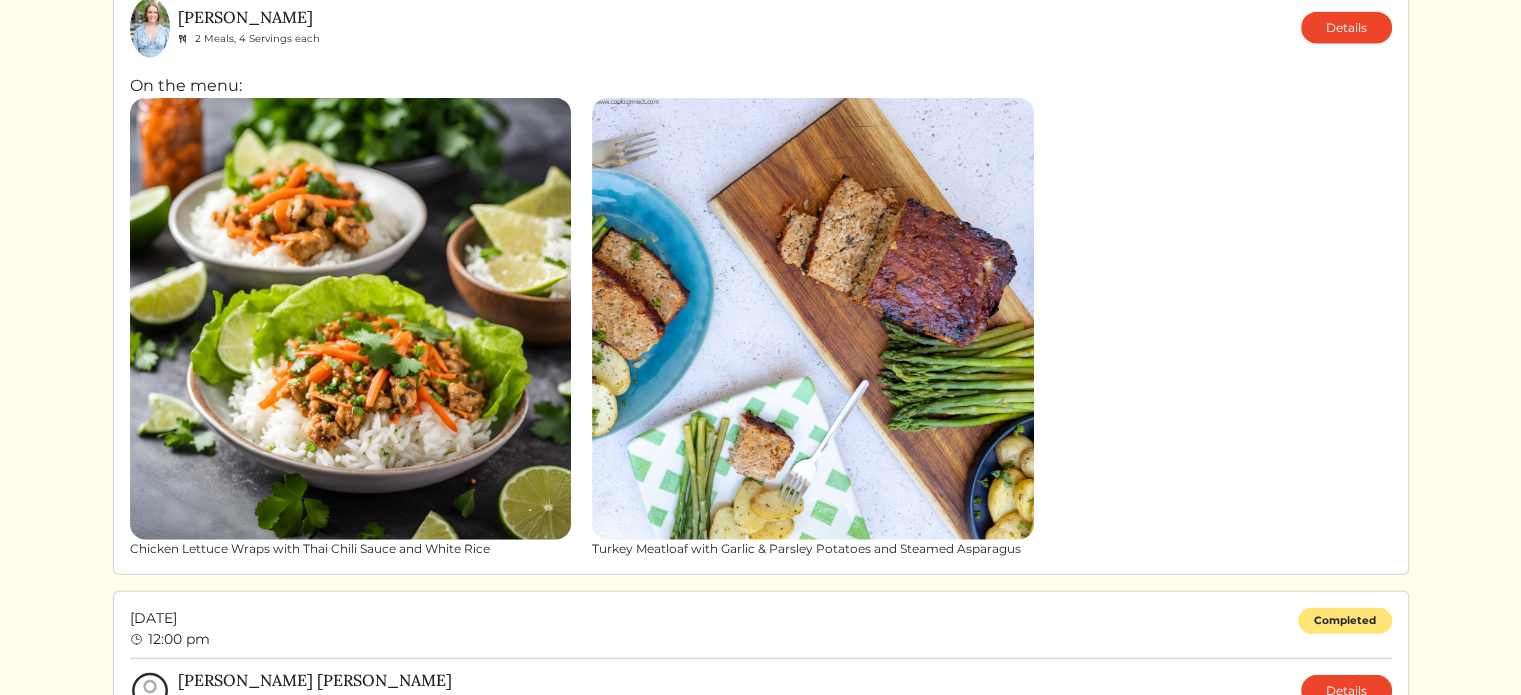 click at bounding box center [813, 319] 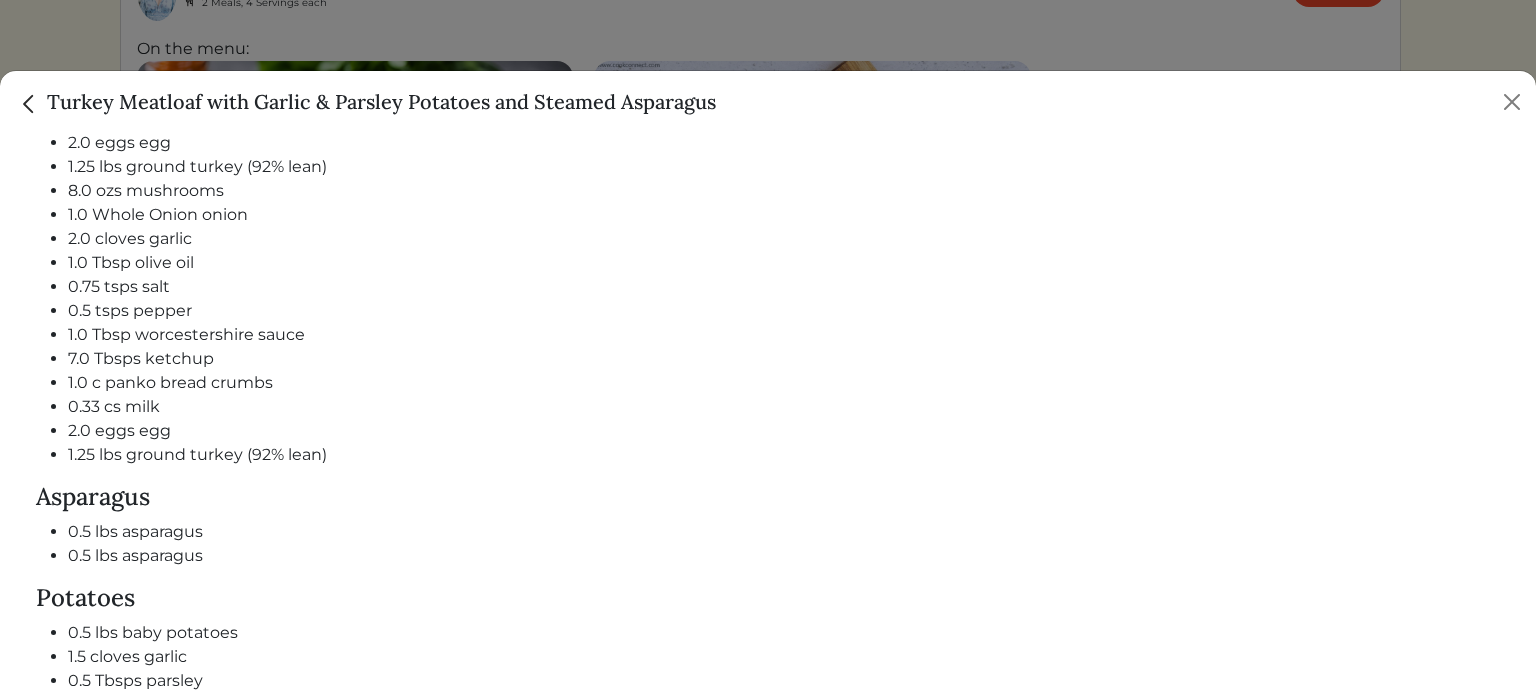 scroll, scrollTop: 1923, scrollLeft: 0, axis: vertical 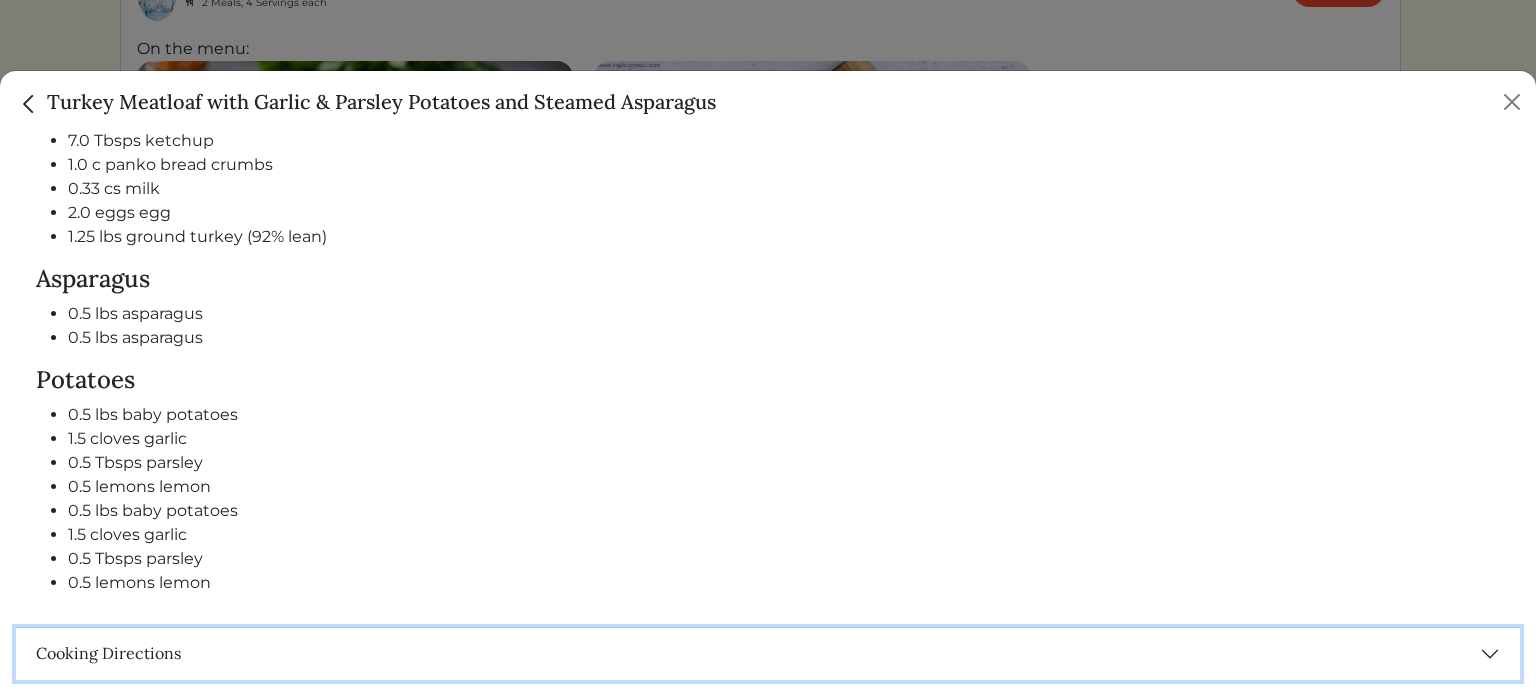 click on "Cooking Directions" at bounding box center (768, 654) 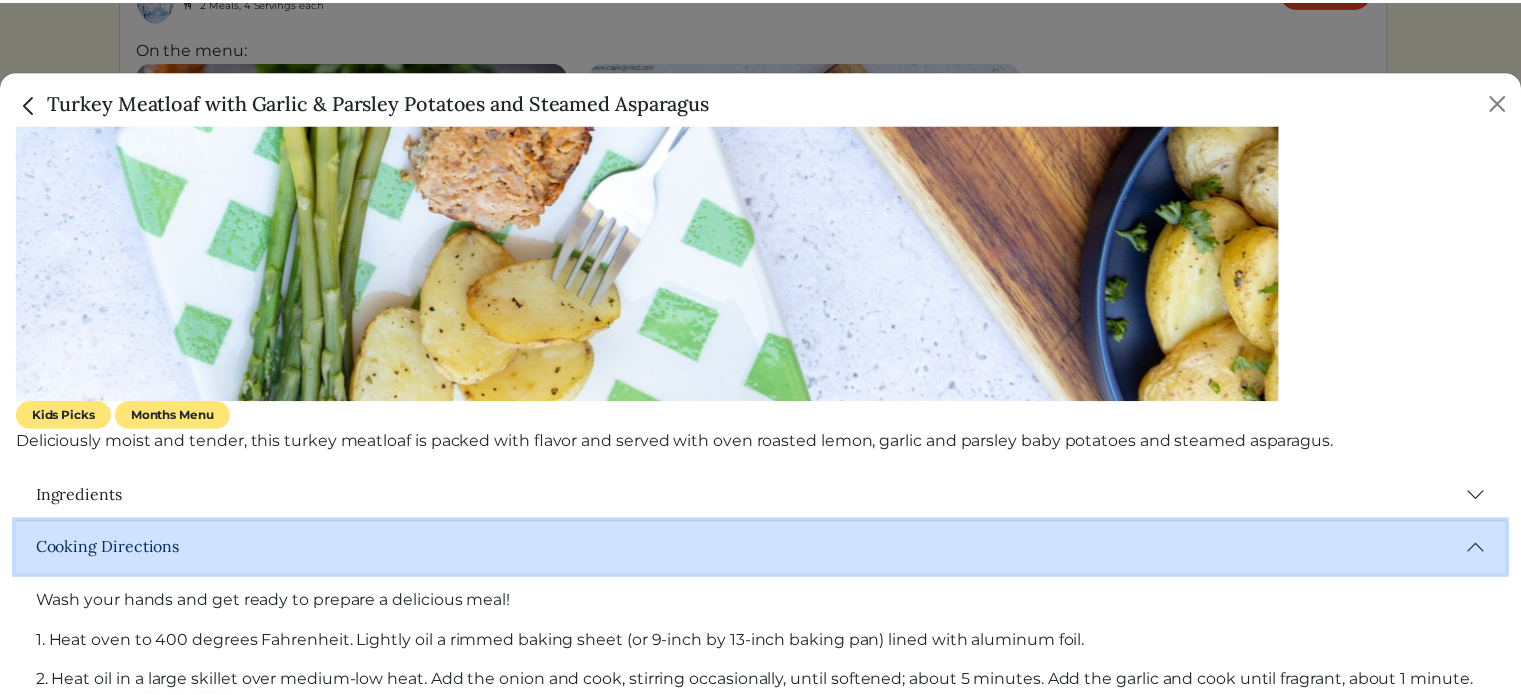 scroll, scrollTop: 941, scrollLeft: 0, axis: vertical 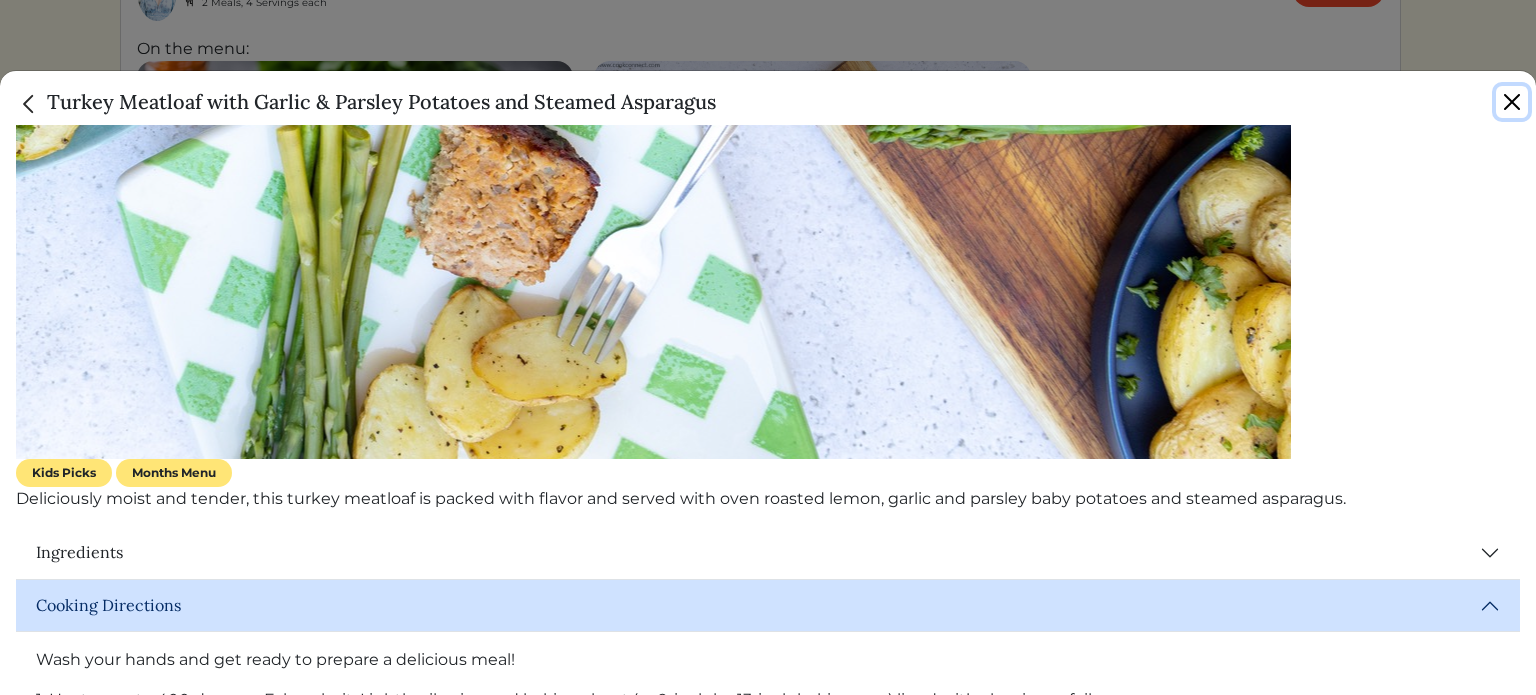 click at bounding box center (1512, 102) 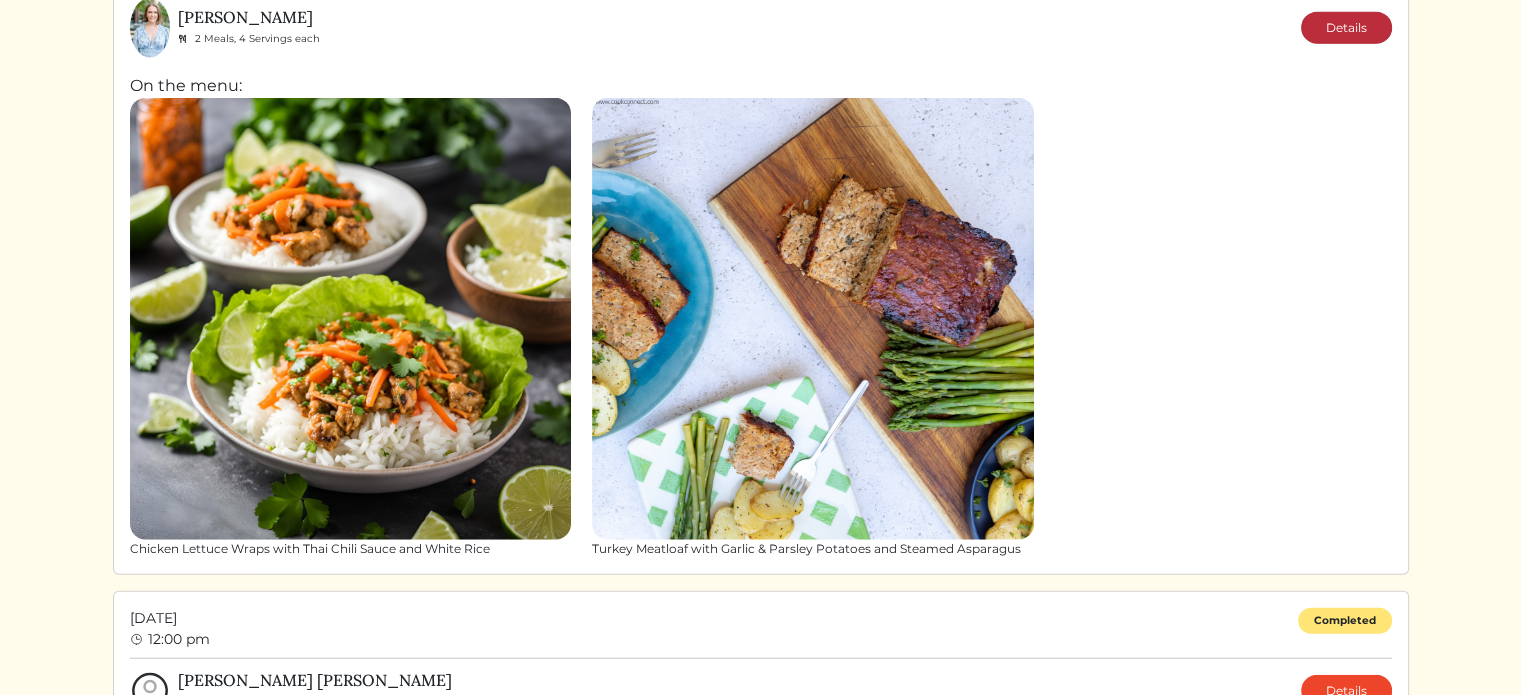 click on "Details" at bounding box center (1346, 28) 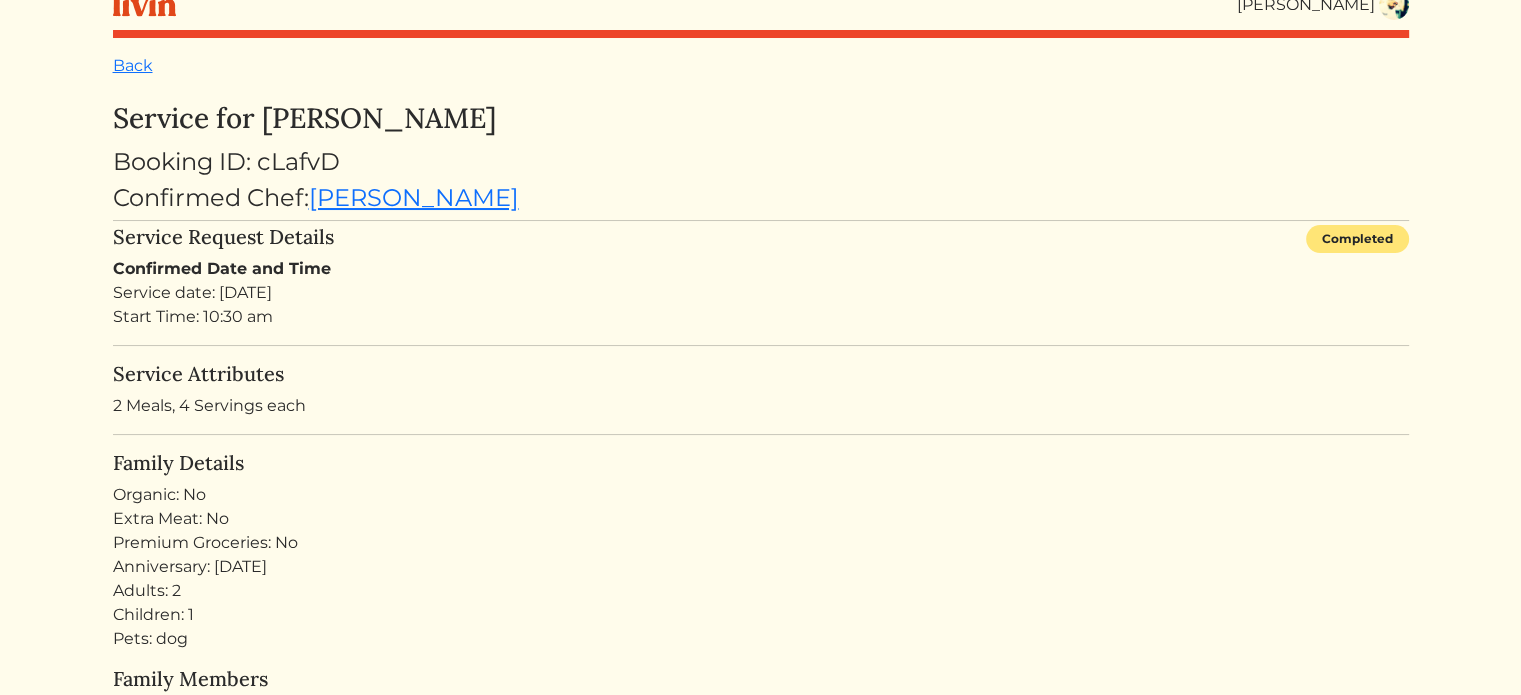 scroll, scrollTop: 0, scrollLeft: 0, axis: both 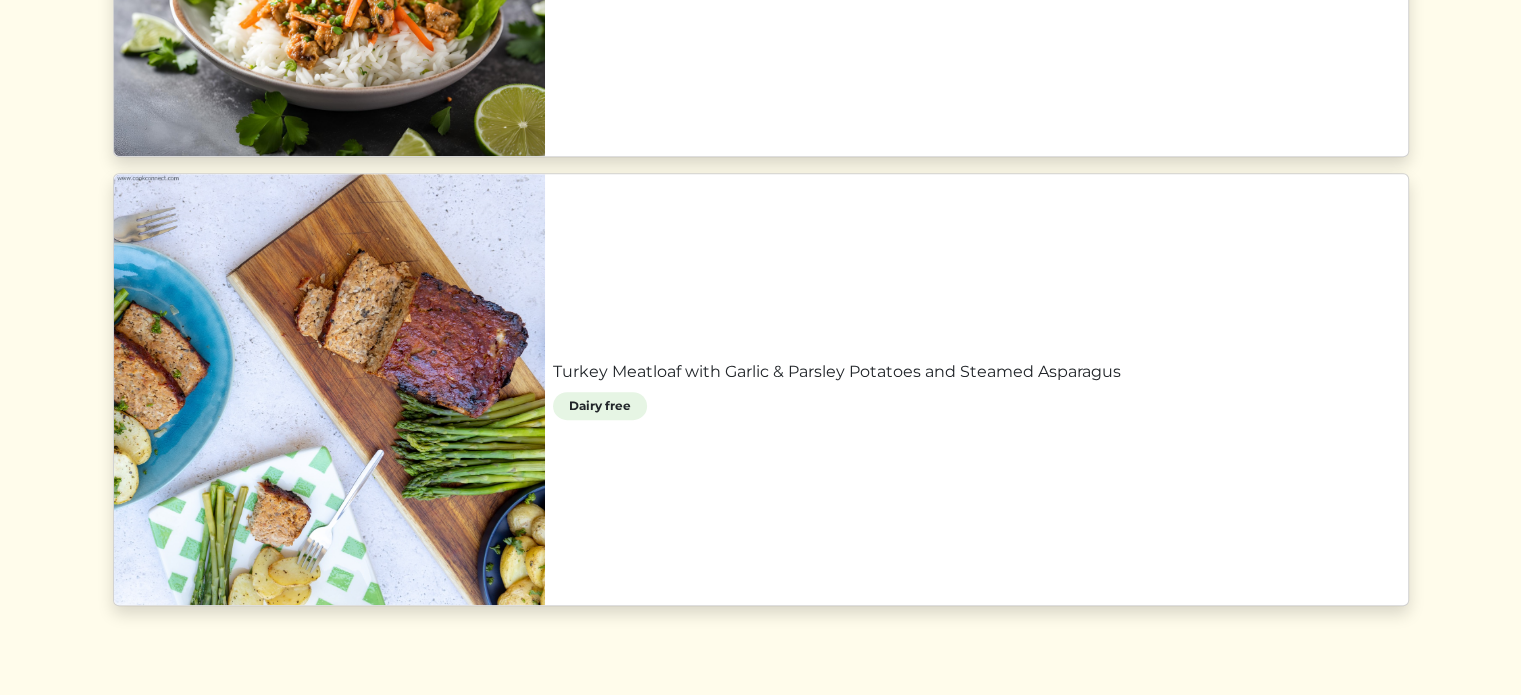 click on "Turkey Meatloaf with Garlic & Parsley Potatoes and Steamed Asparagus" at bounding box center (976, 372) 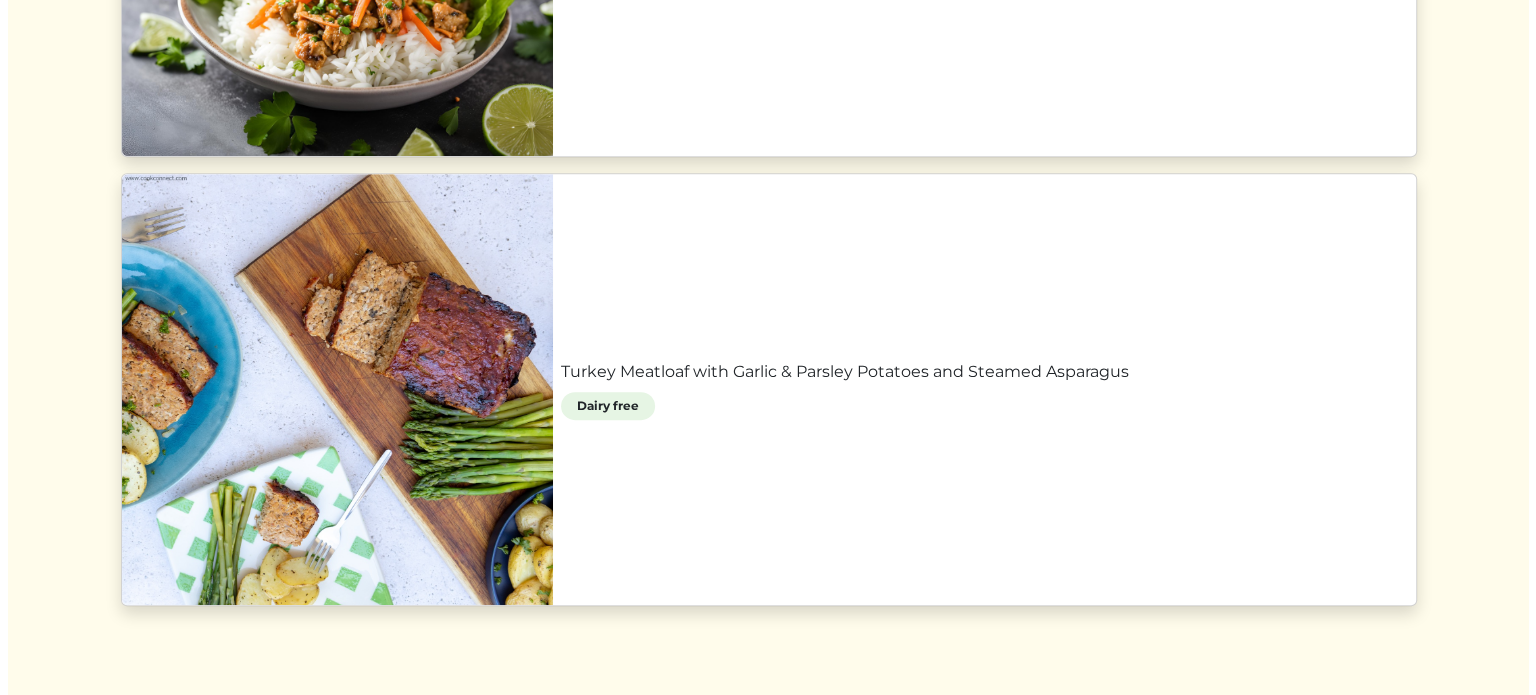 scroll, scrollTop: 1148, scrollLeft: 0, axis: vertical 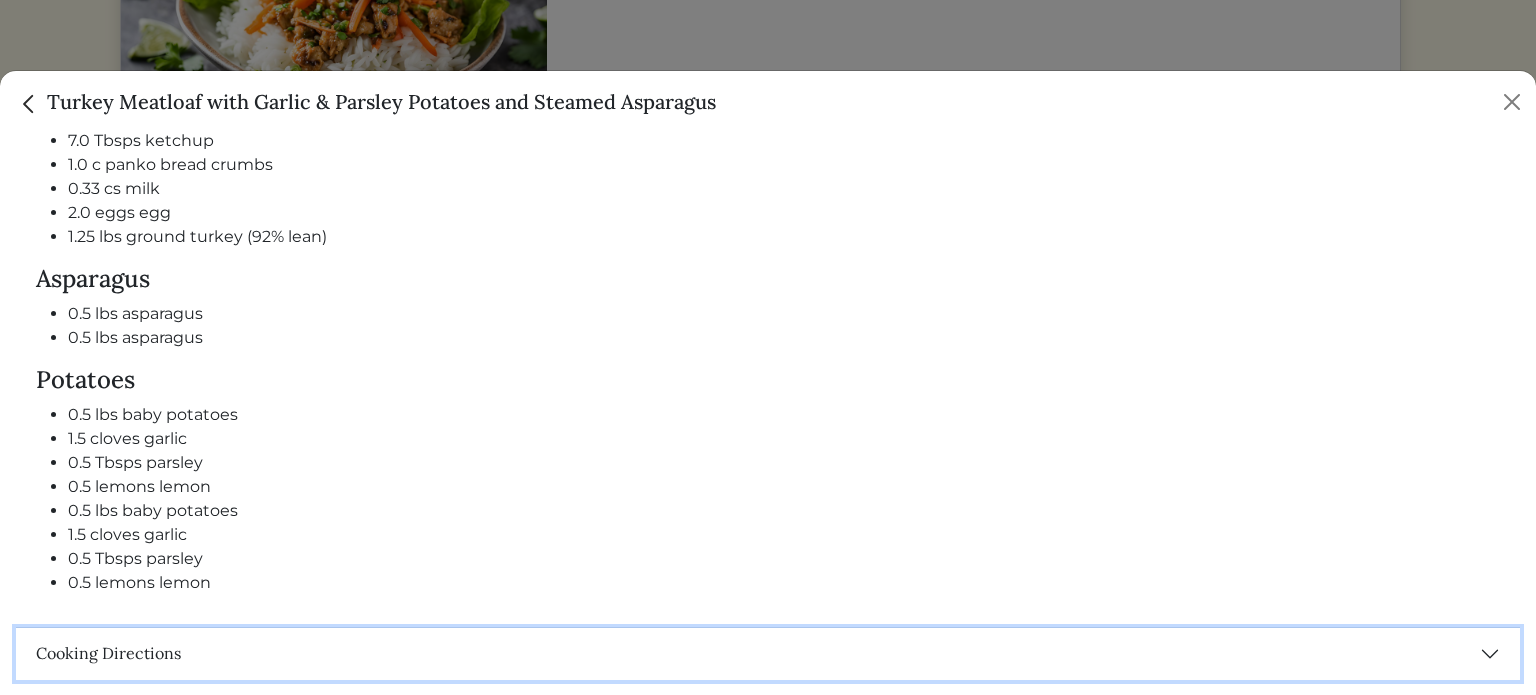 click on "Cooking Directions" at bounding box center [768, 654] 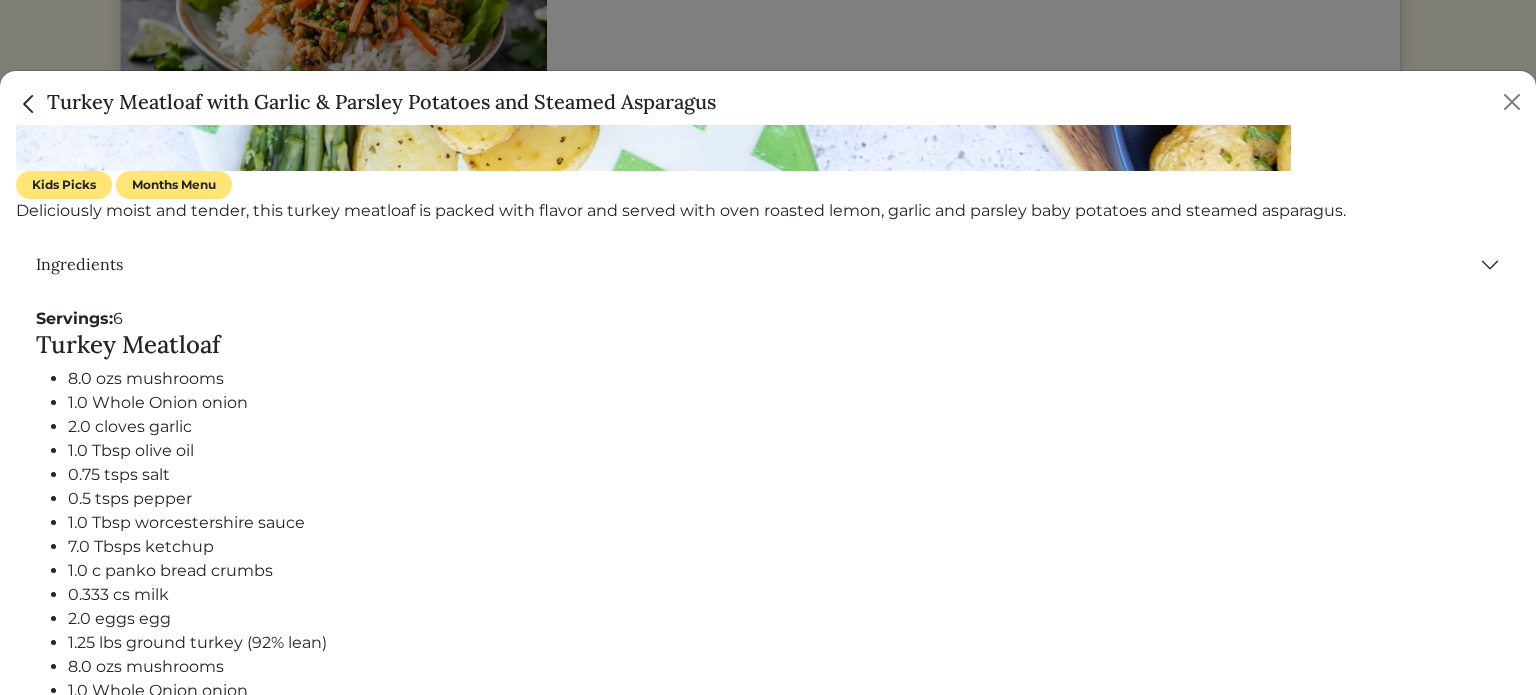 scroll, scrollTop: 1223, scrollLeft: 0, axis: vertical 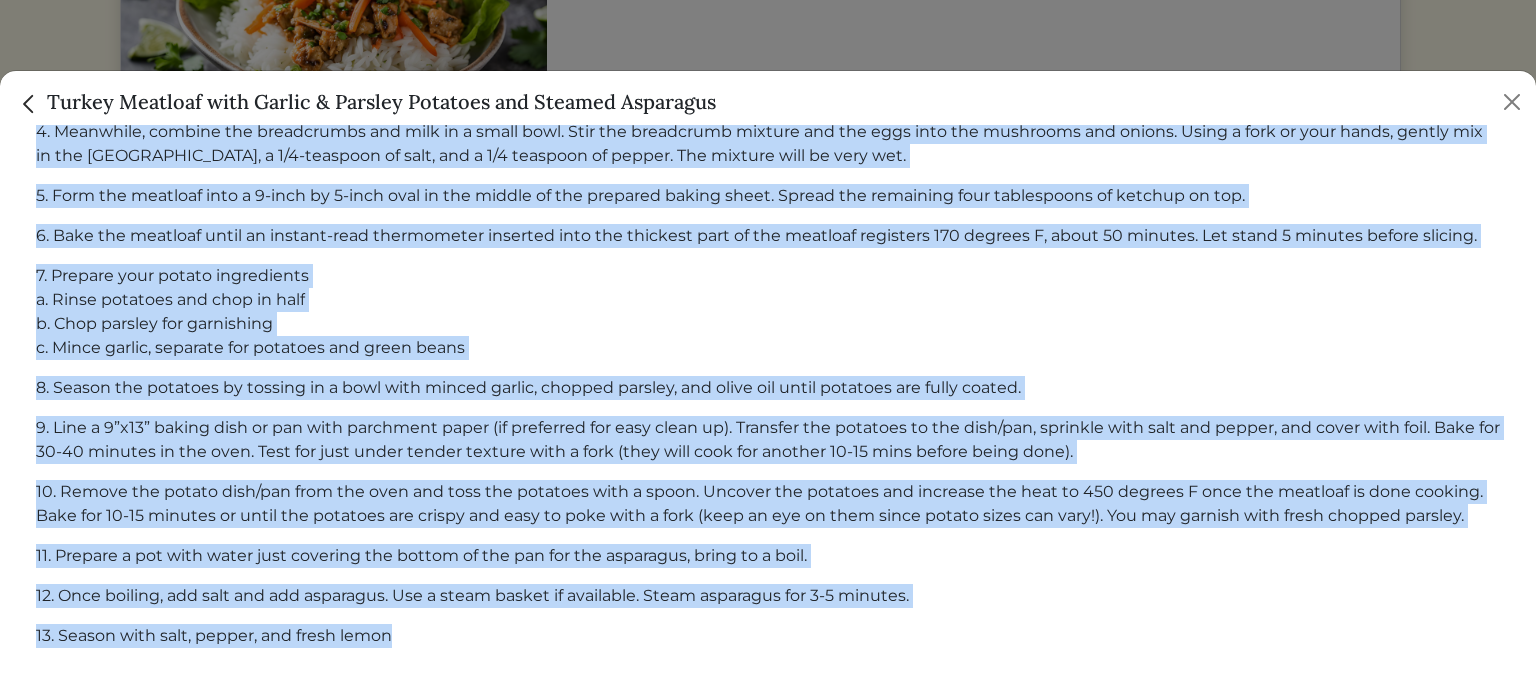 drag, startPoint x: 36, startPoint y: 320, endPoint x: 573, endPoint y: 575, distance: 594.4695 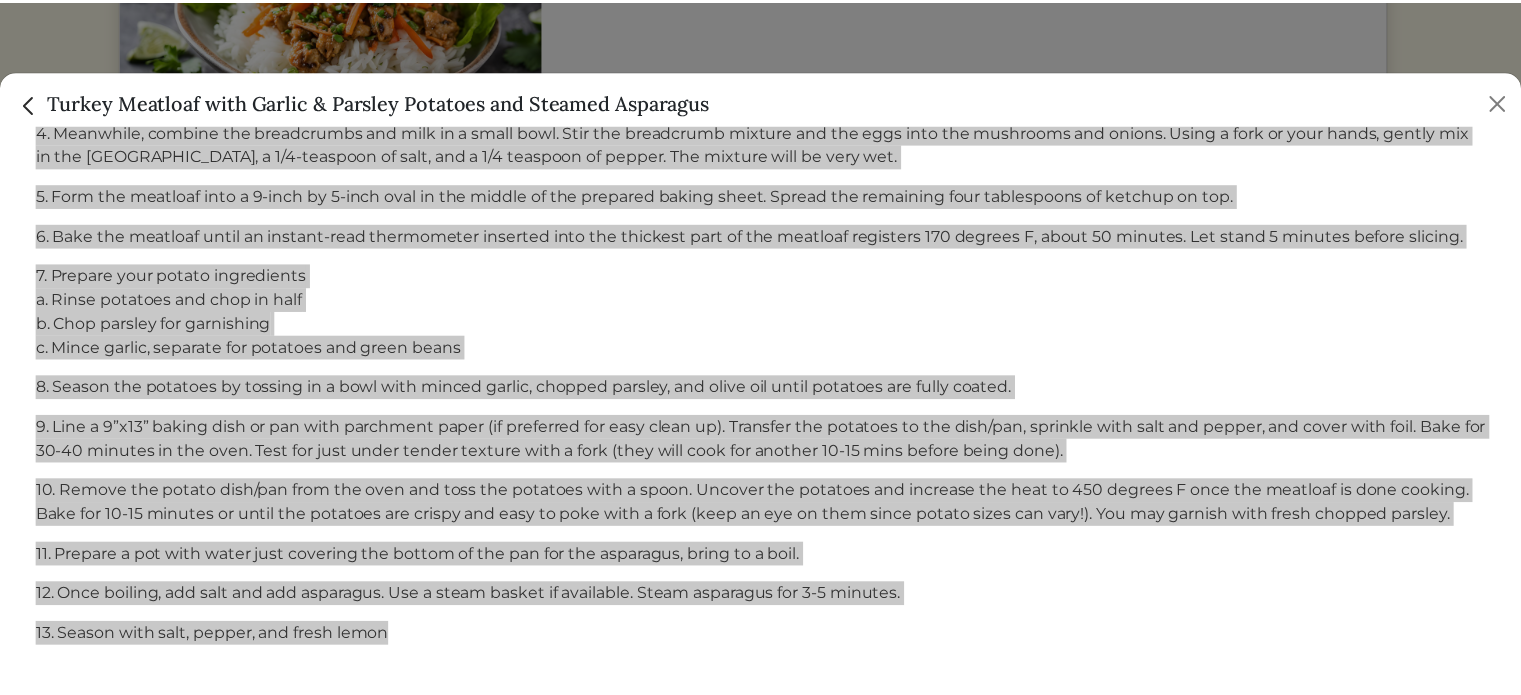 scroll, scrollTop: 2683, scrollLeft: 0, axis: vertical 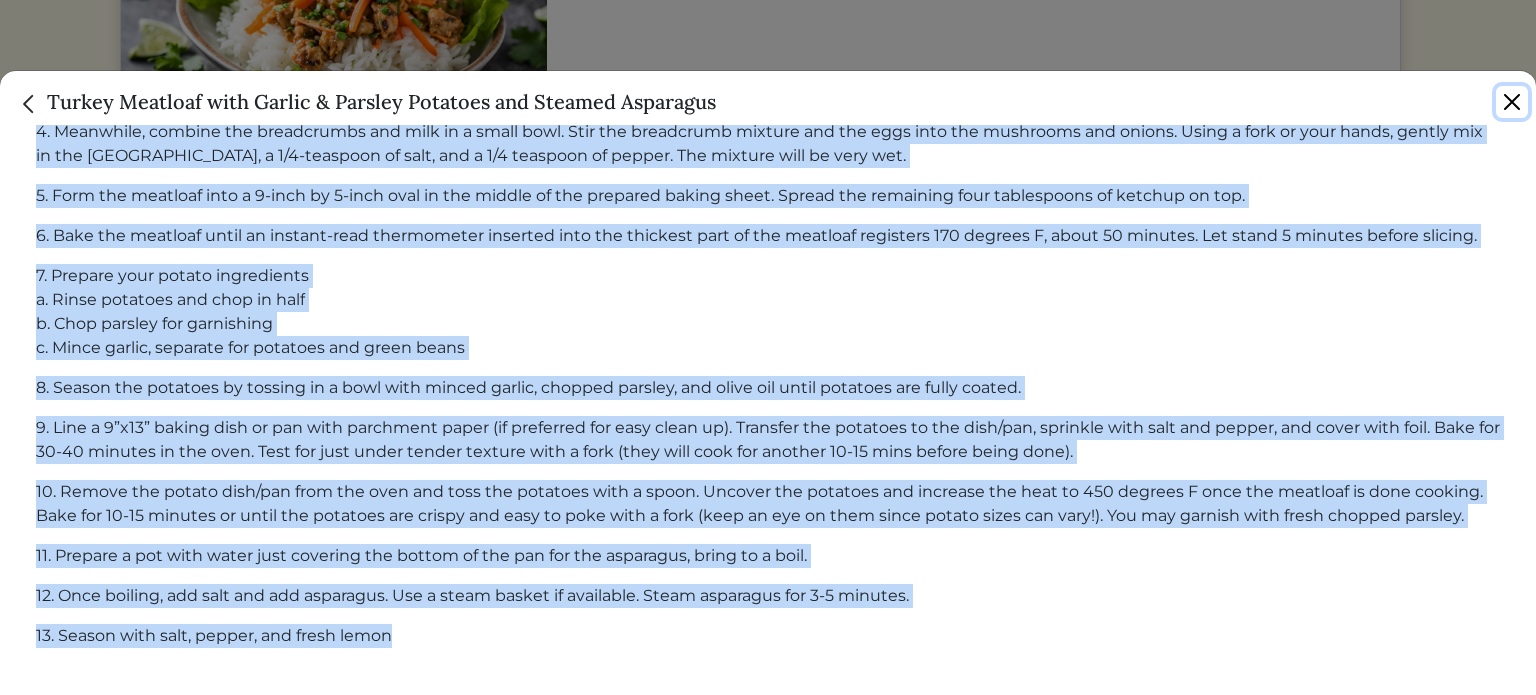 click at bounding box center [1512, 102] 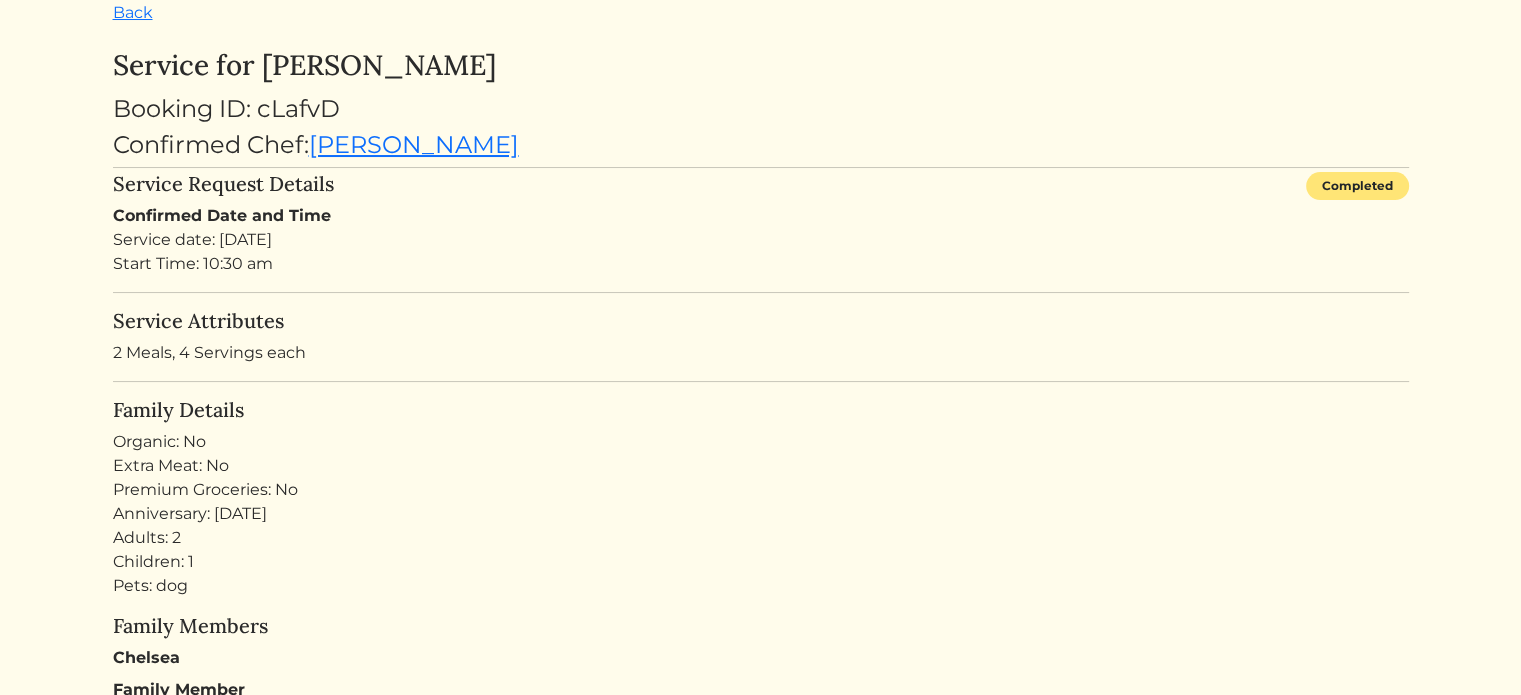 scroll, scrollTop: 0, scrollLeft: 0, axis: both 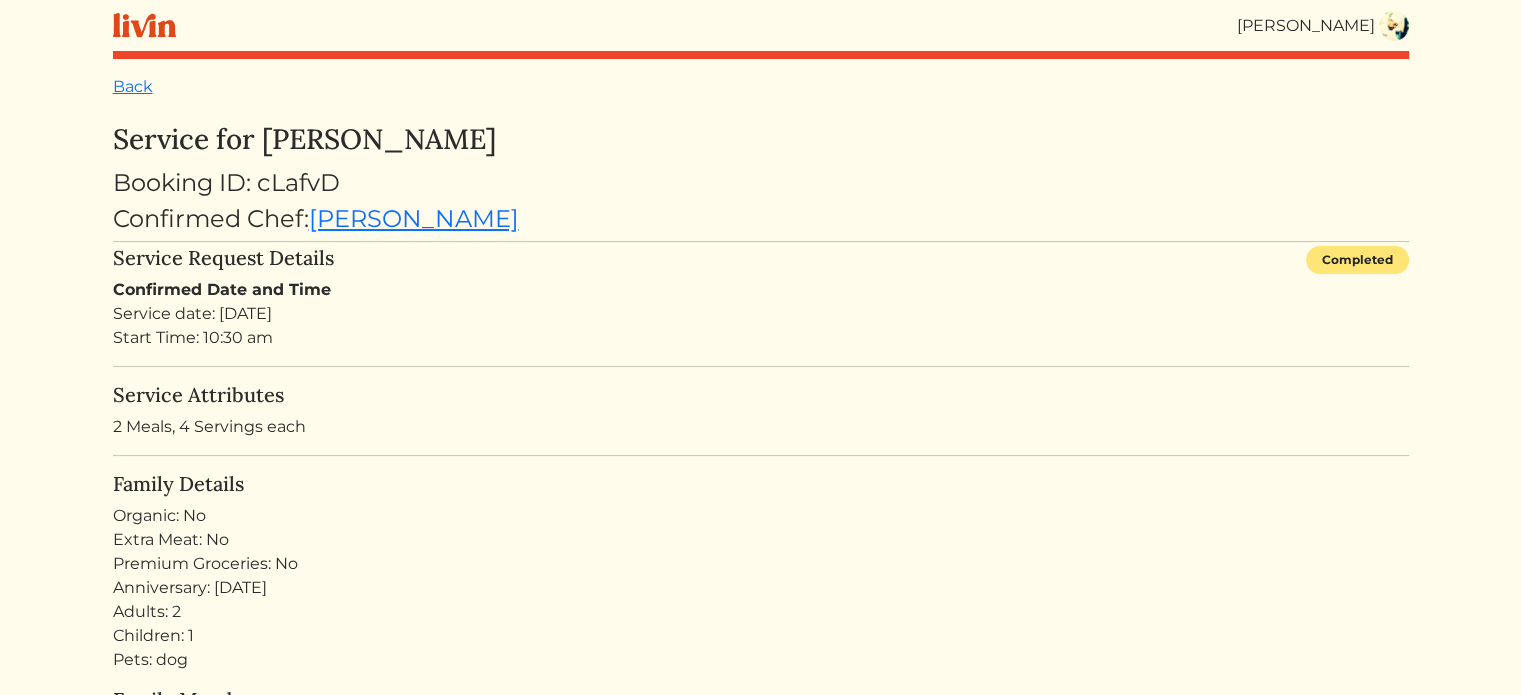 click at bounding box center (1394, 26) 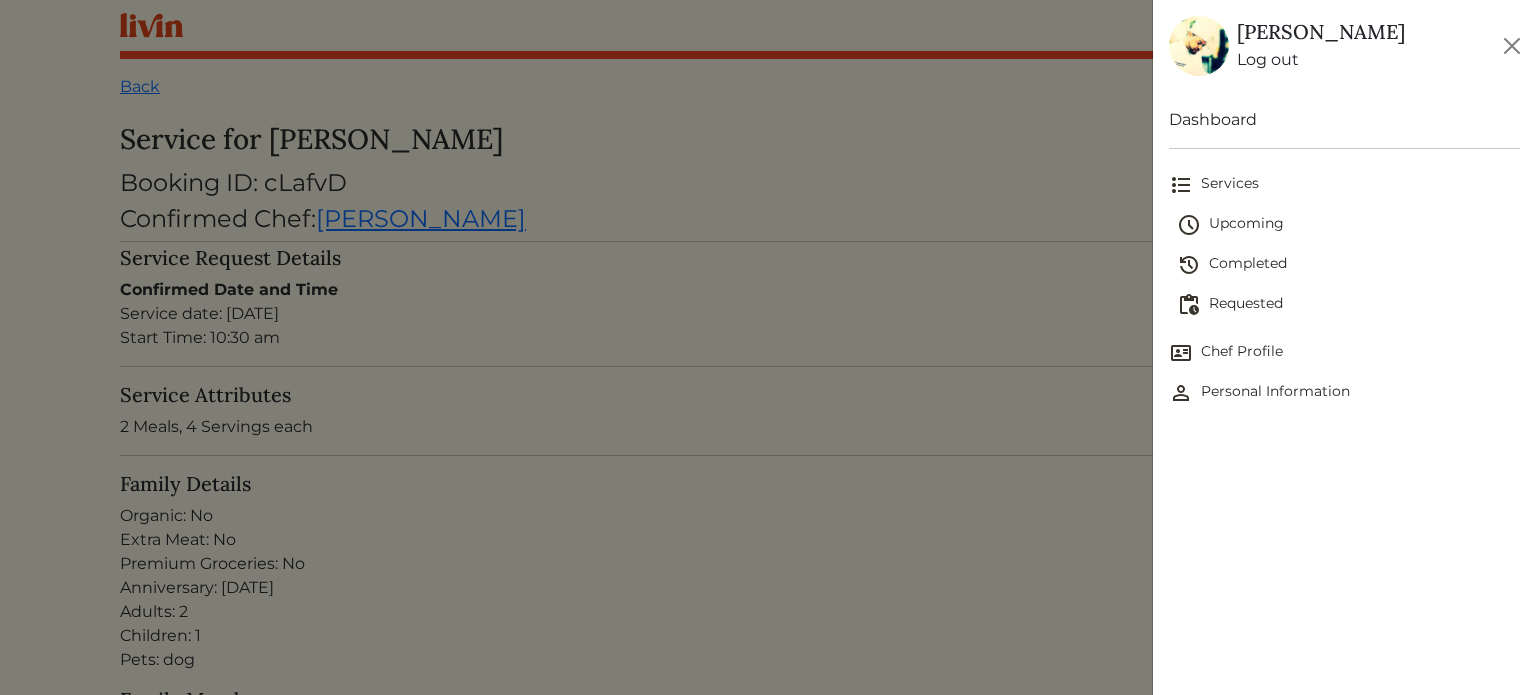 click on "Upcoming" at bounding box center (1348, 225) 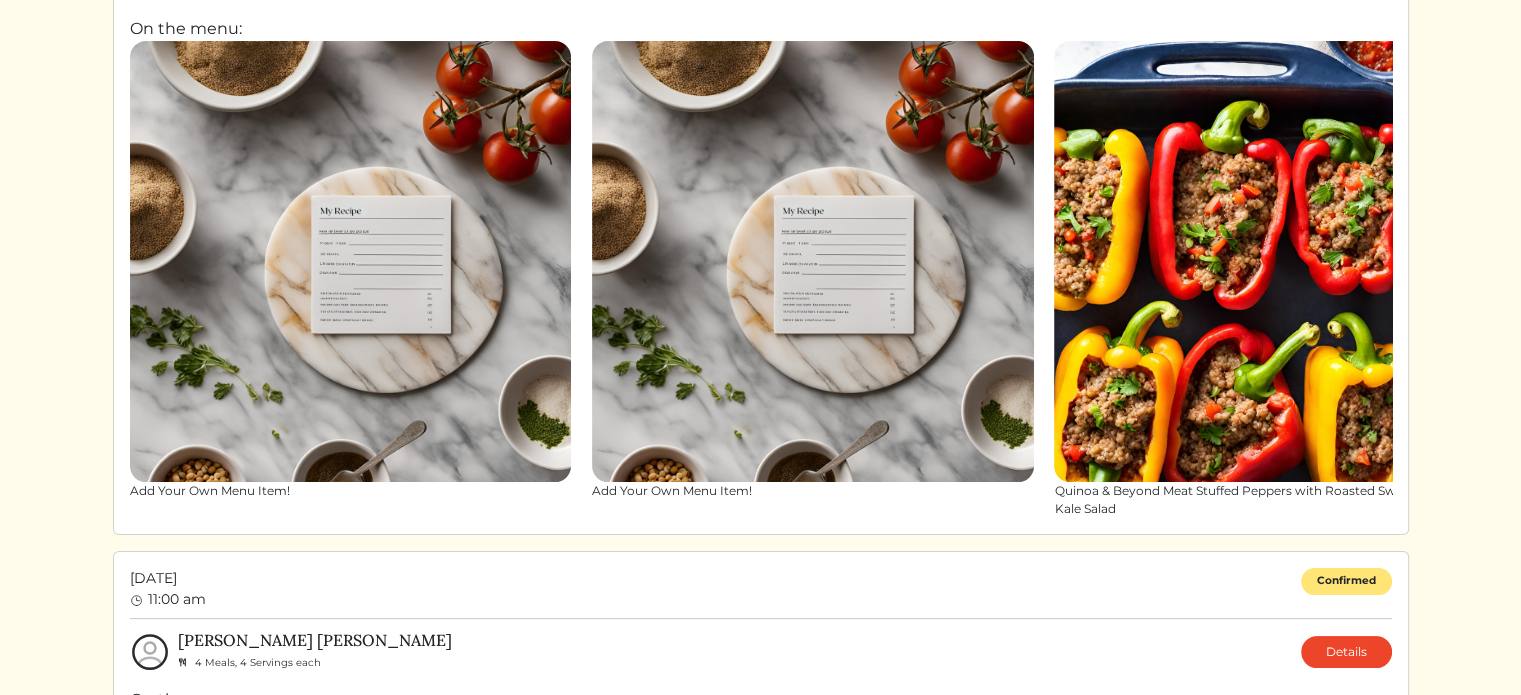 scroll, scrollTop: 0, scrollLeft: 0, axis: both 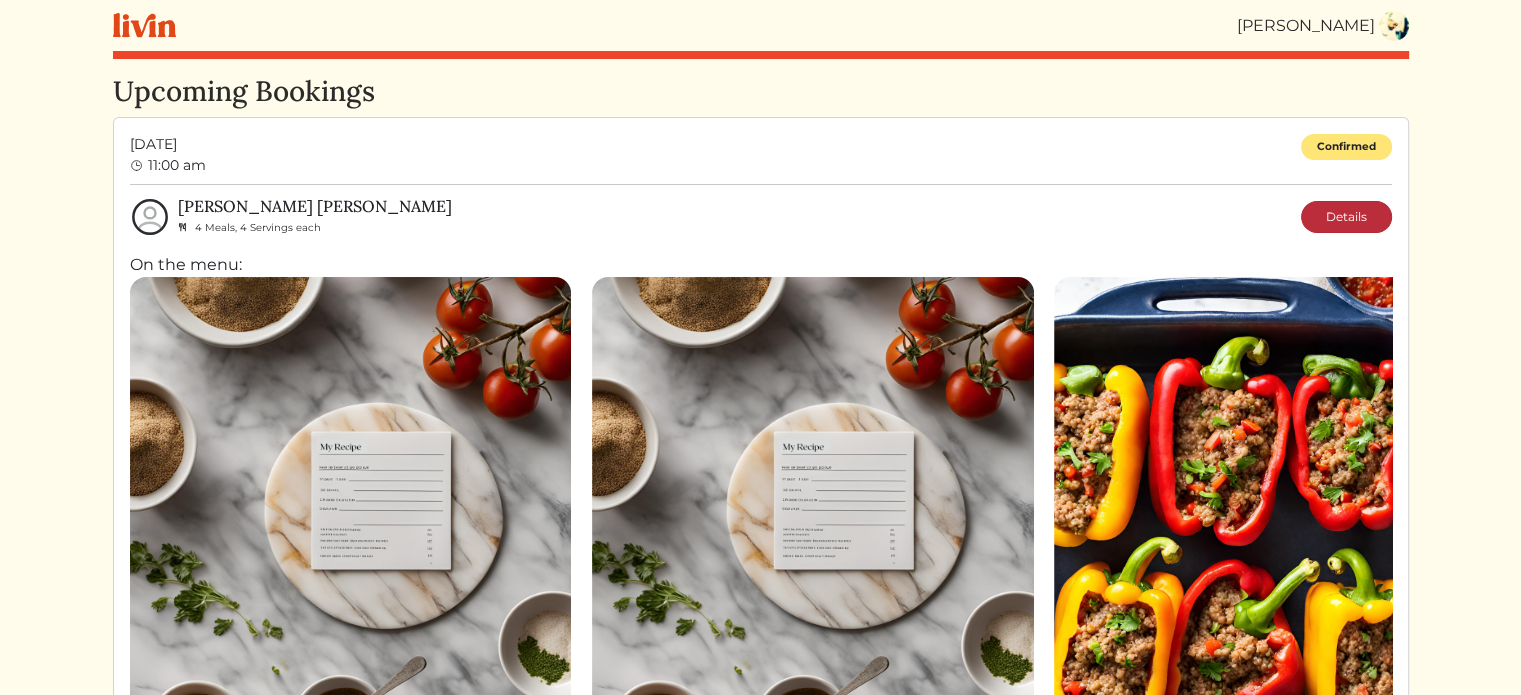 click on "Details" at bounding box center [1346, 217] 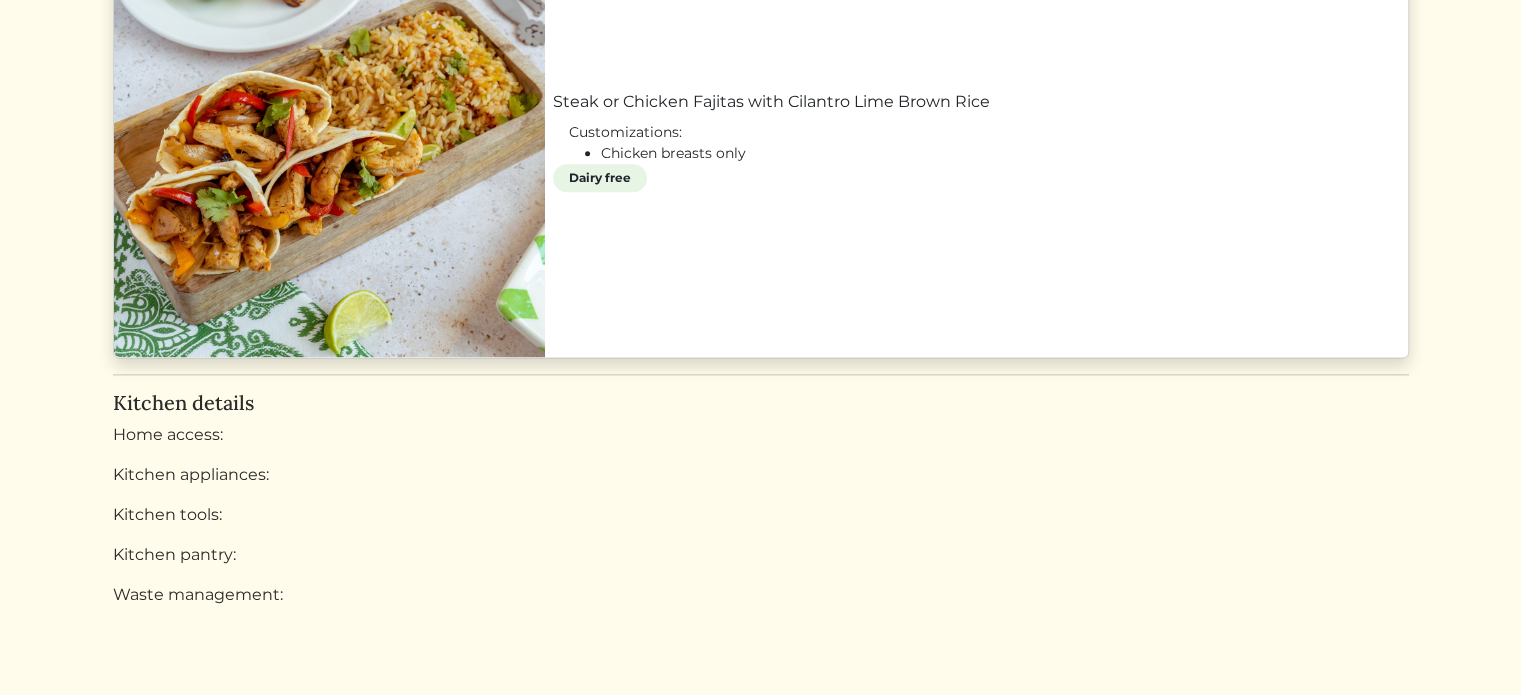 scroll, scrollTop: 2415, scrollLeft: 0, axis: vertical 